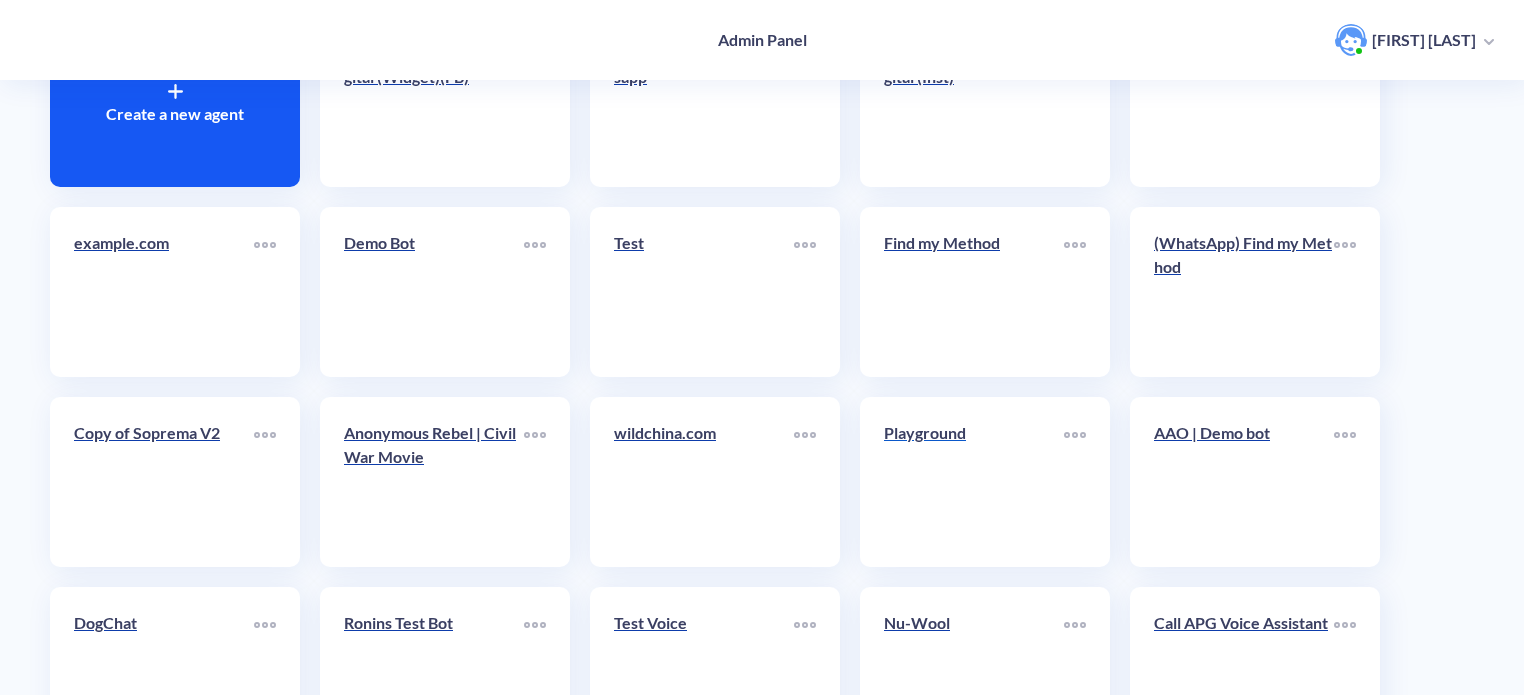scroll, scrollTop: 500, scrollLeft: 0, axis: vertical 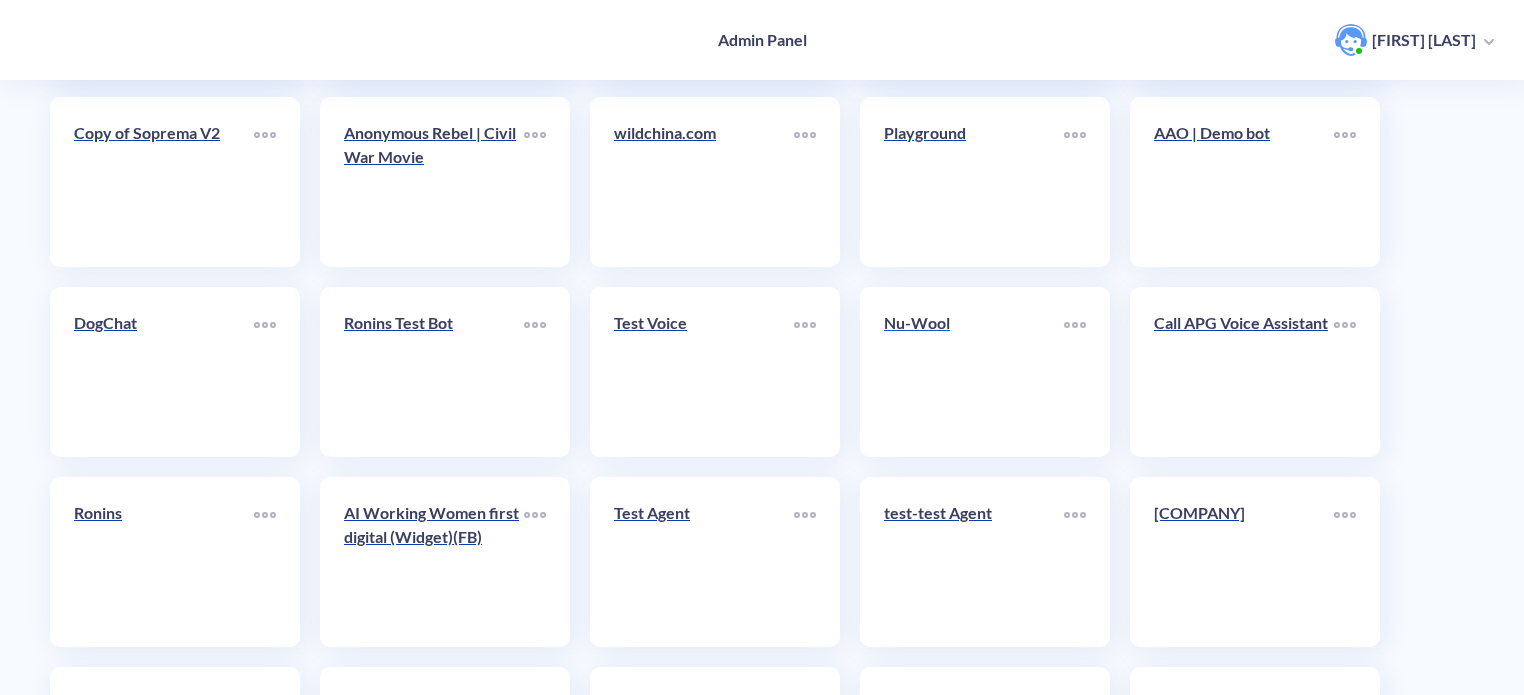 click on "Nu-Wool" at bounding box center [974, 331] 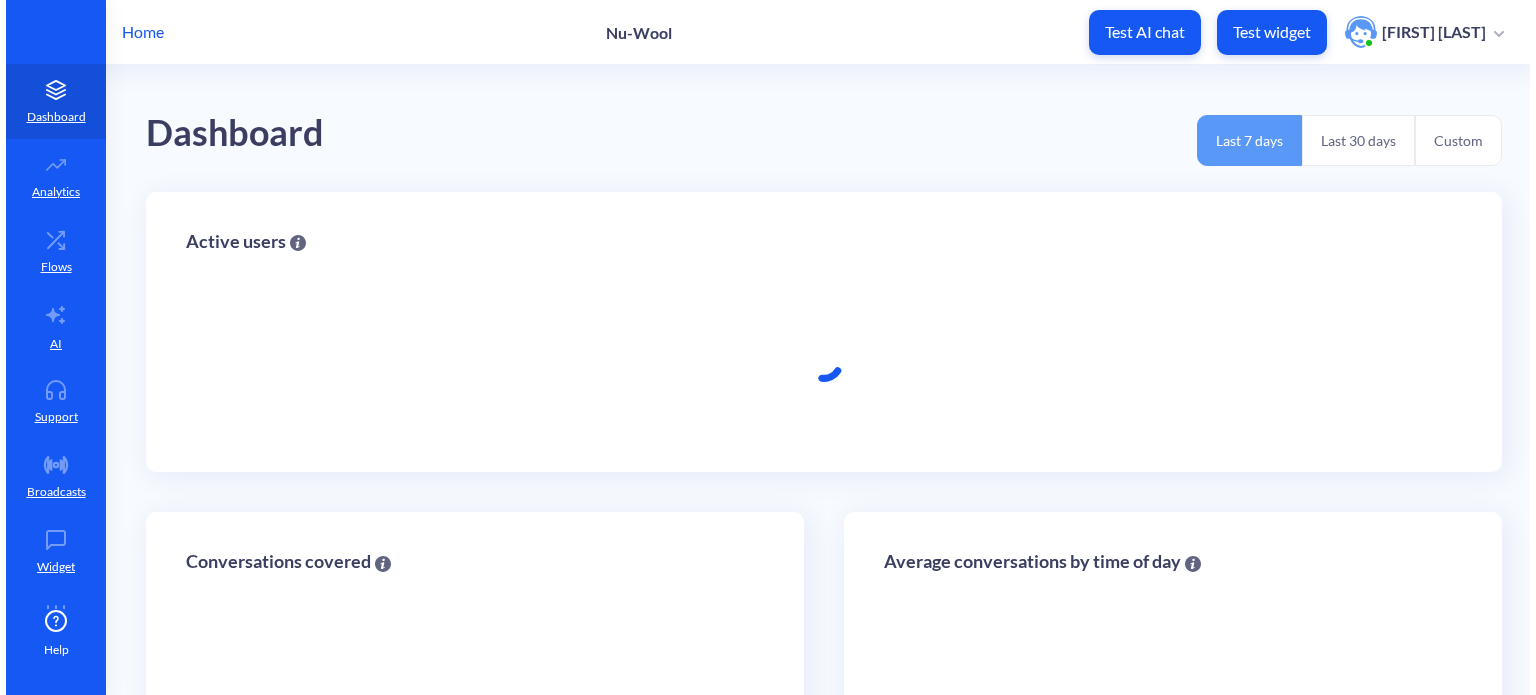 scroll, scrollTop: 0, scrollLeft: 0, axis: both 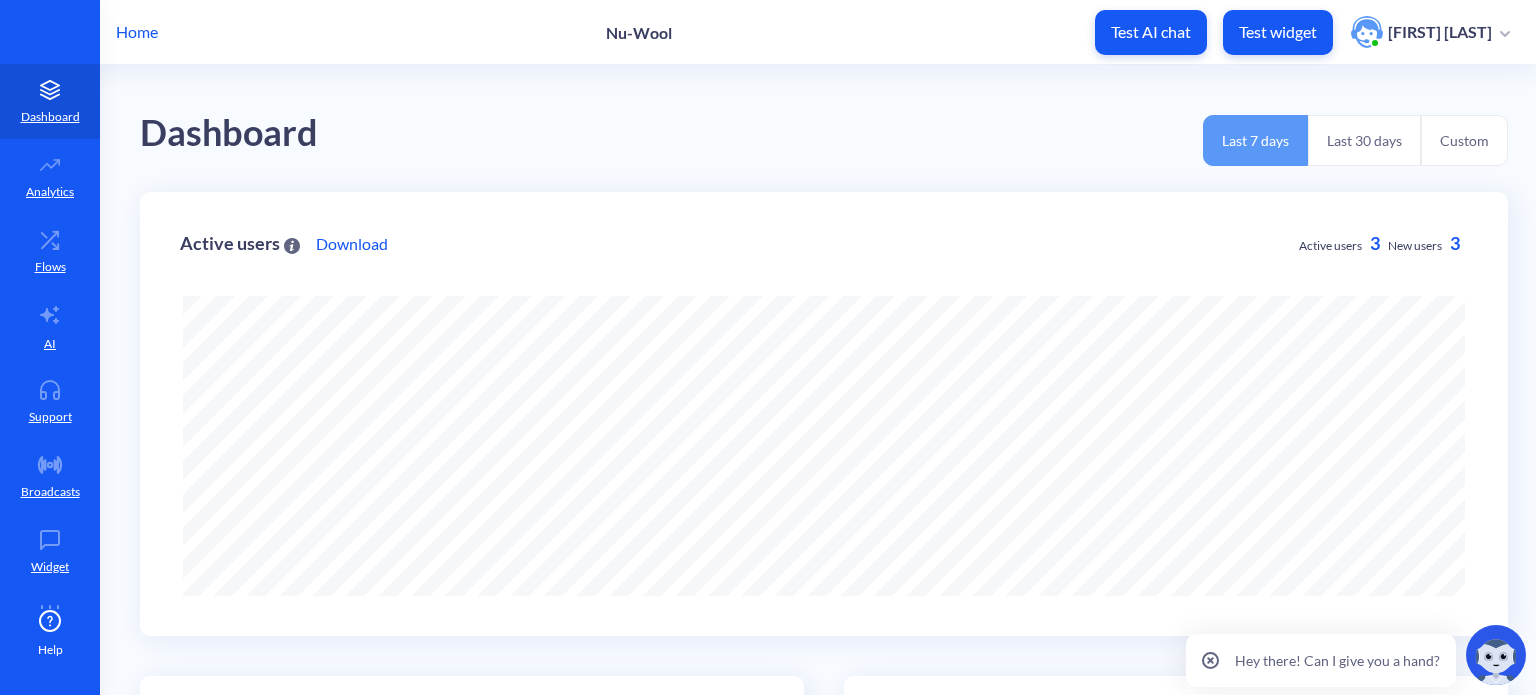 click on "Home" at bounding box center (137, 32) 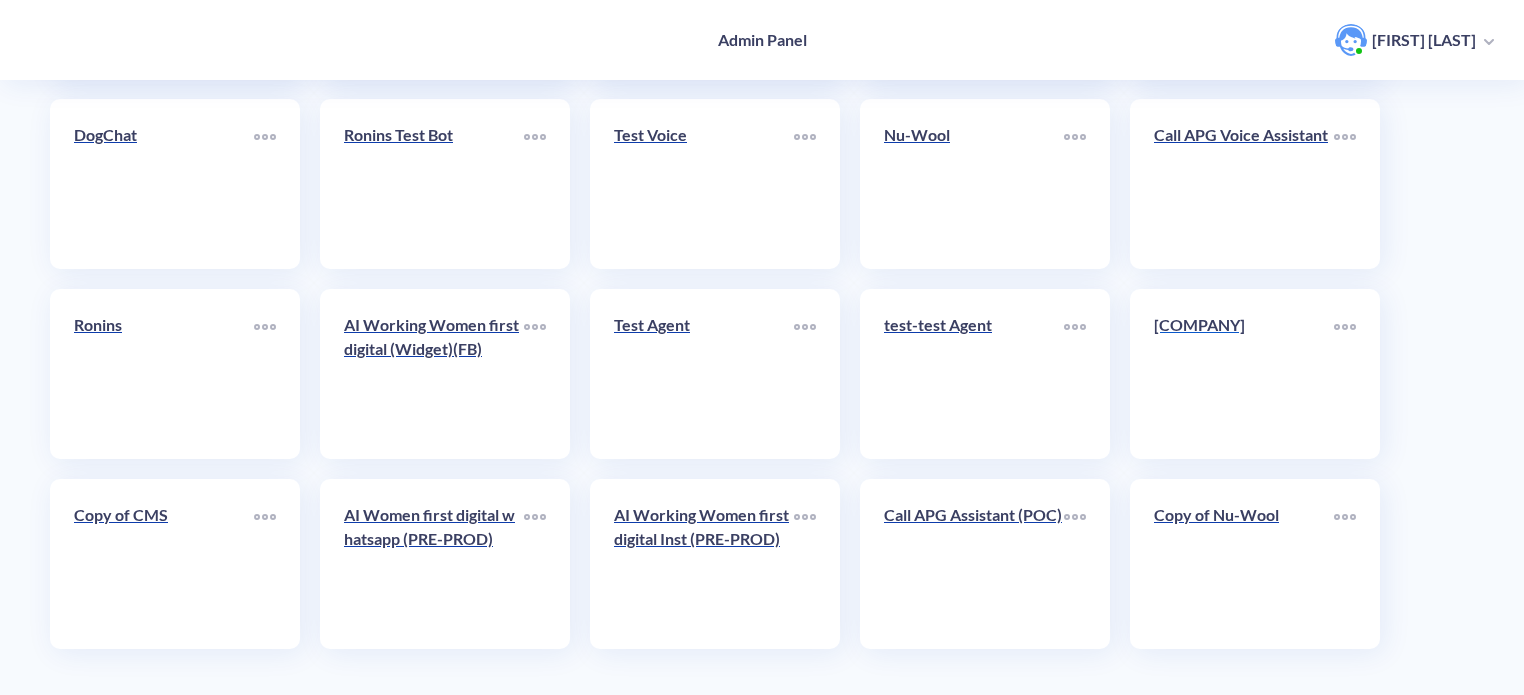scroll, scrollTop: 692, scrollLeft: 0, axis: vertical 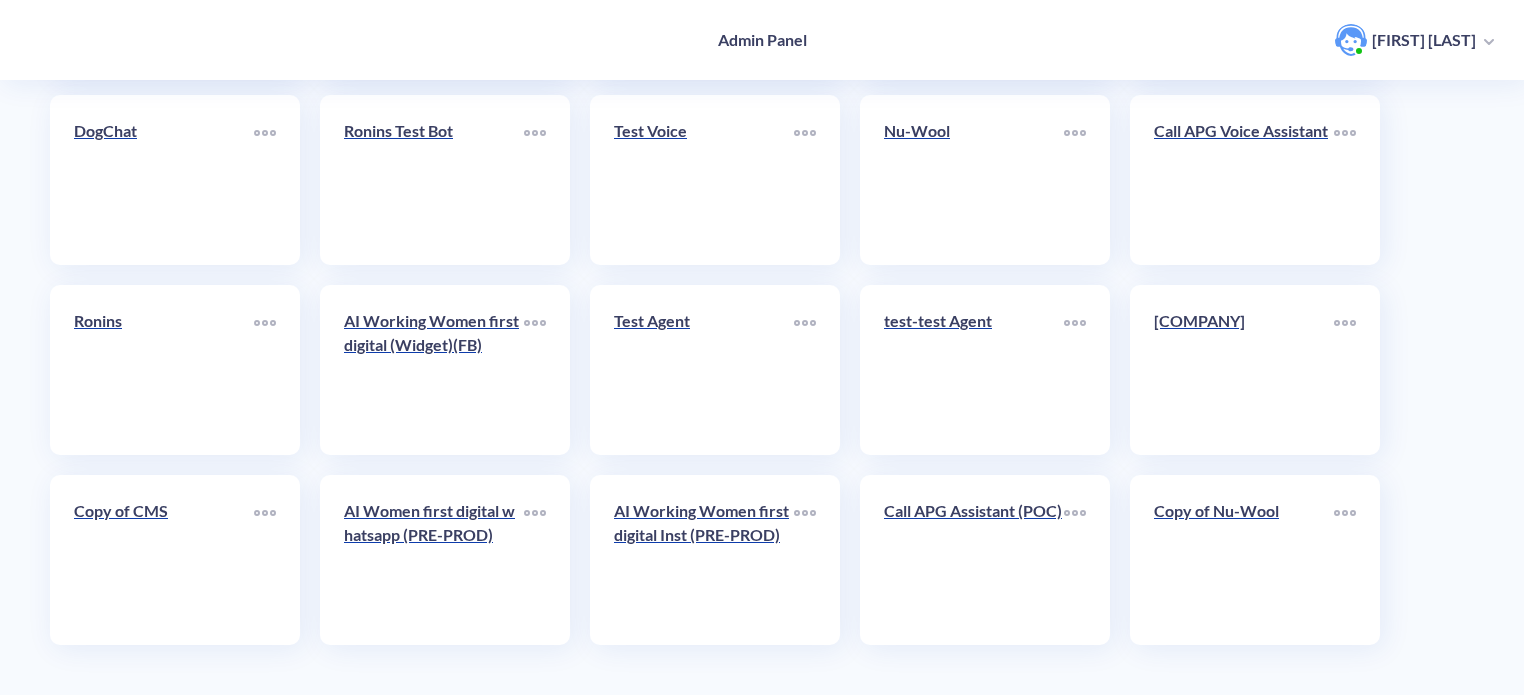 click on "CMS" at bounding box center (1255, 370) 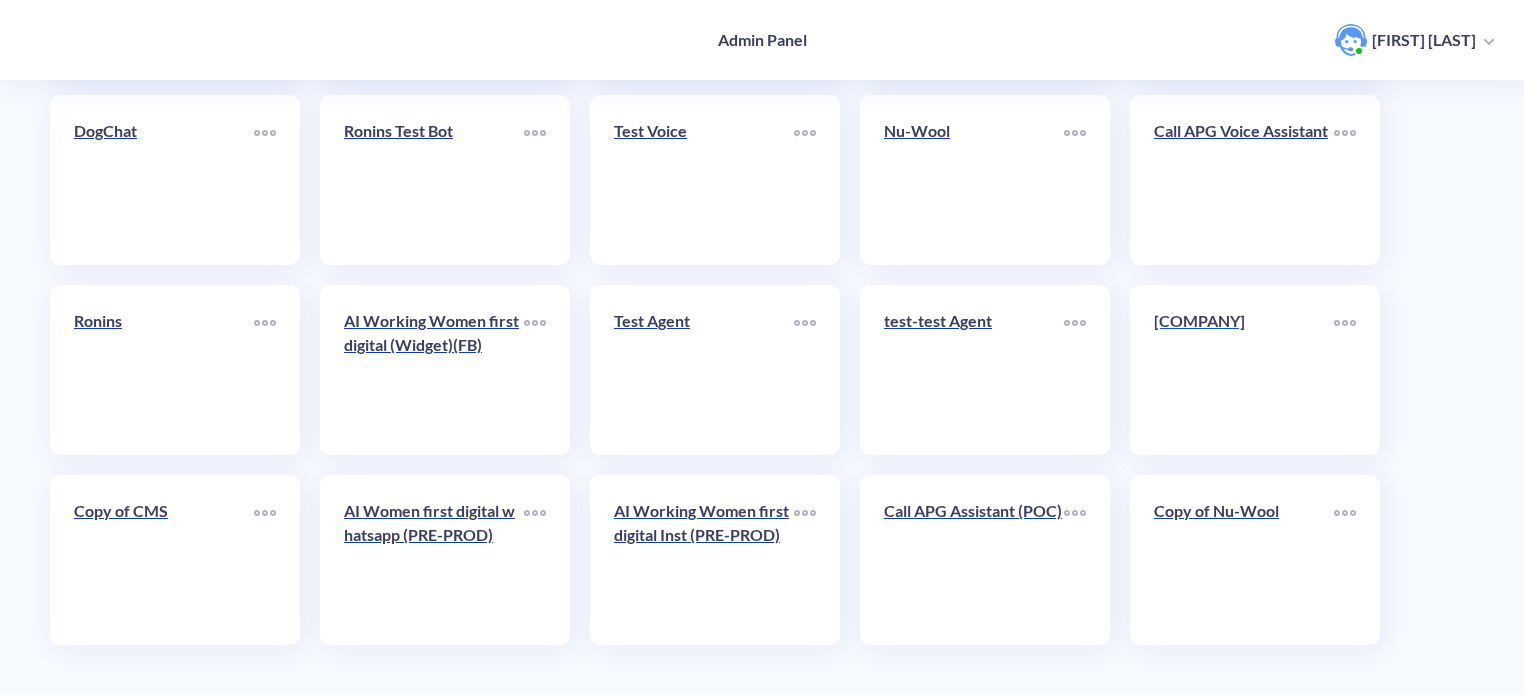 click on "CMS" at bounding box center (1244, 370) 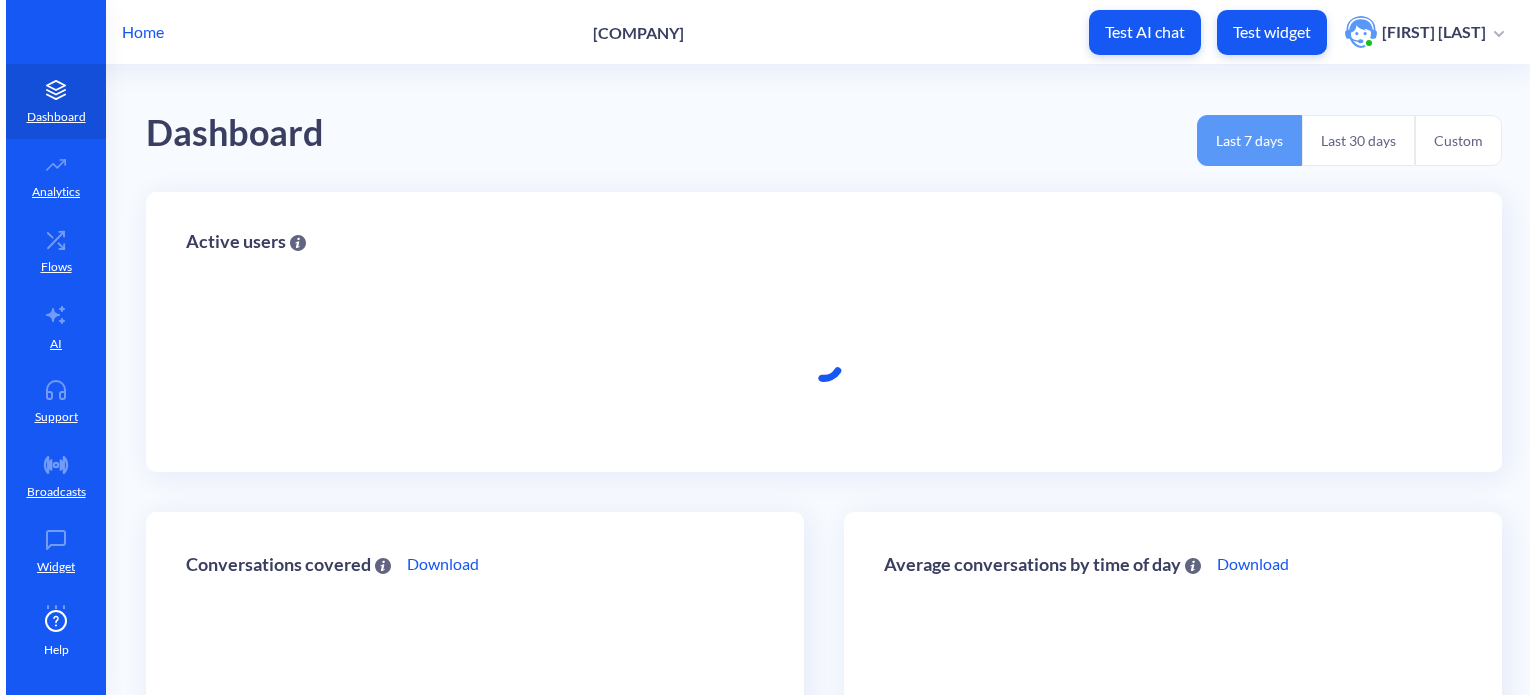 scroll, scrollTop: 0, scrollLeft: 0, axis: both 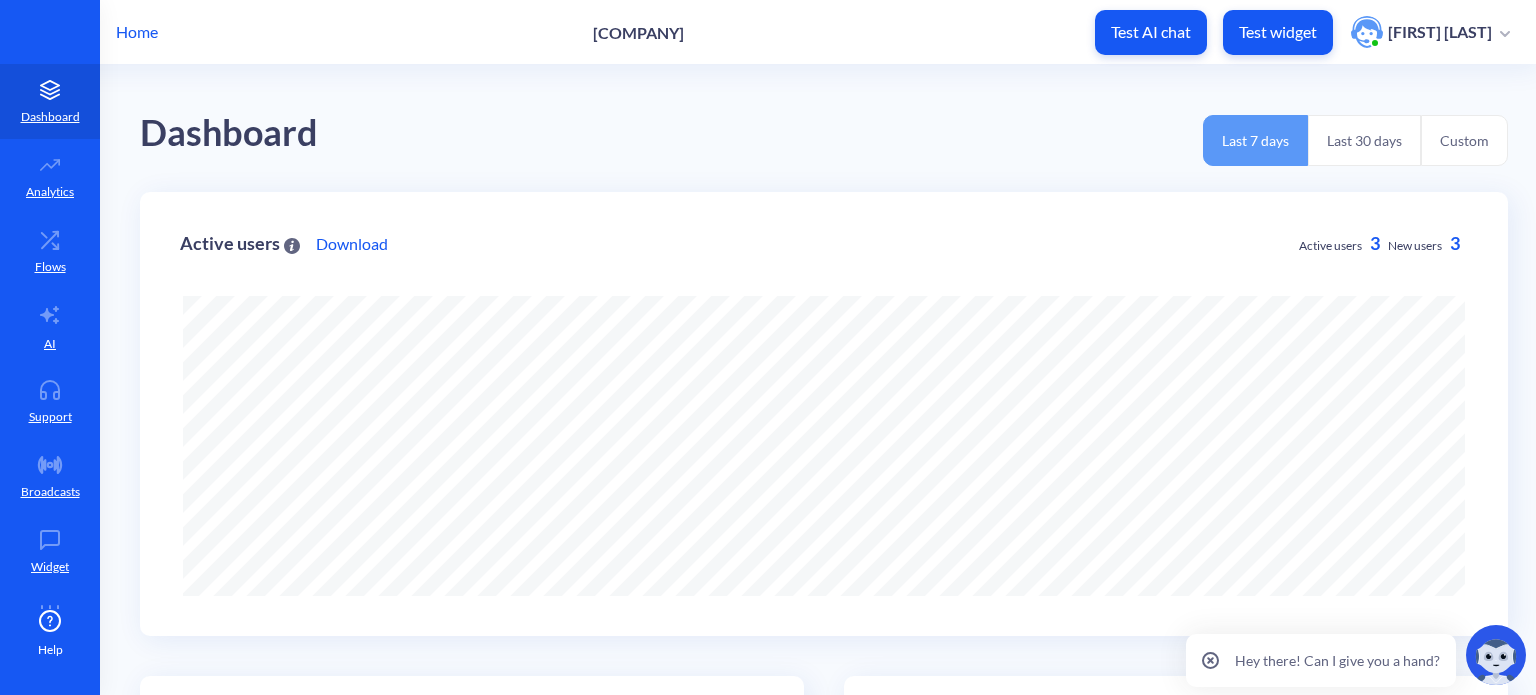 click on "Test widget" at bounding box center (1278, 32) 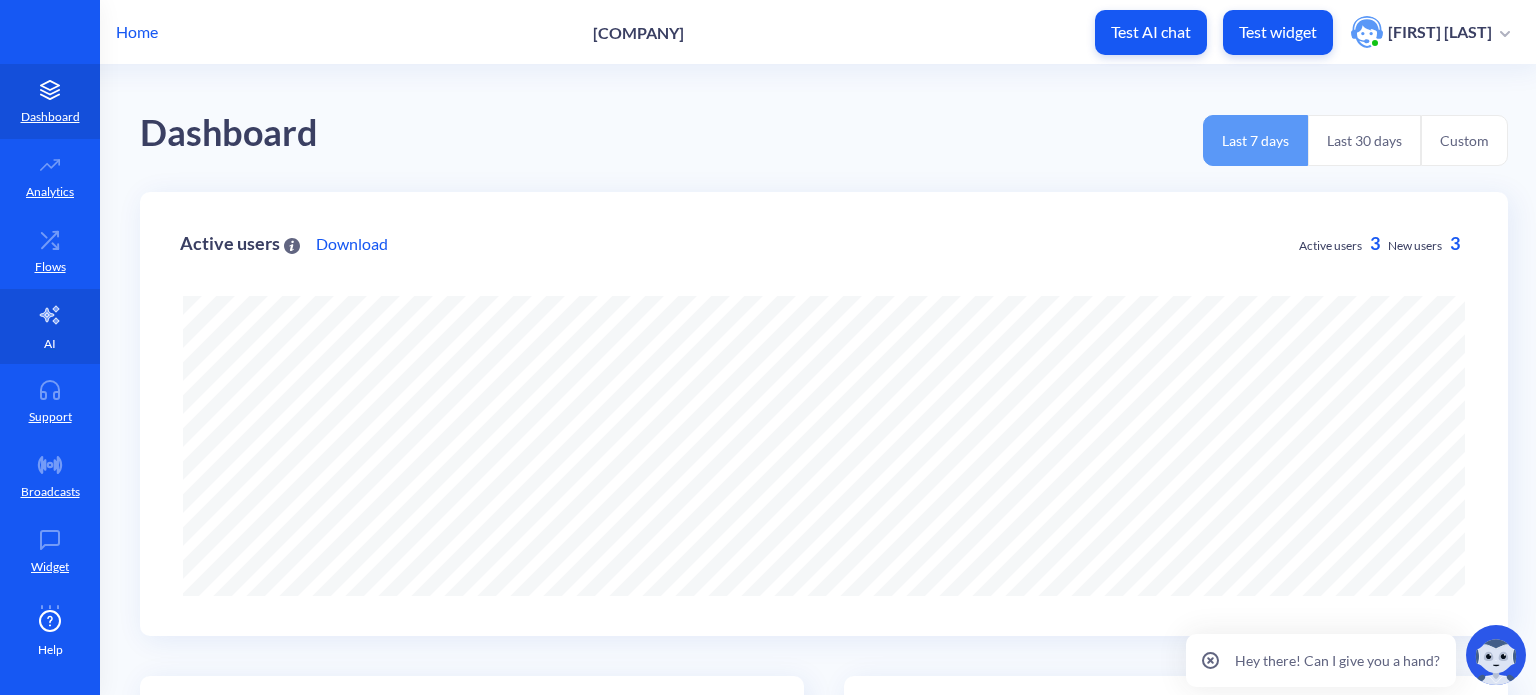 click on "AI" at bounding box center [50, 326] 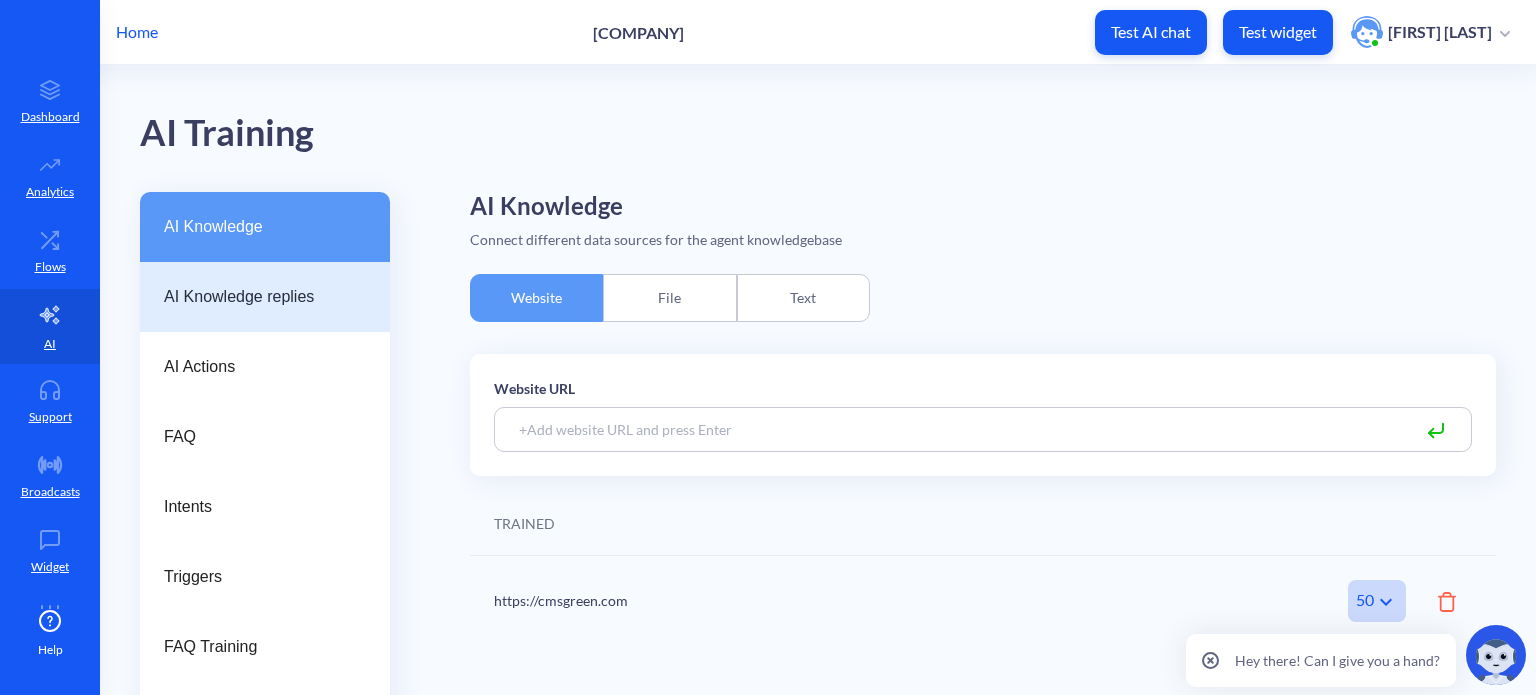 click on "AI Knowledge replies" at bounding box center [257, 297] 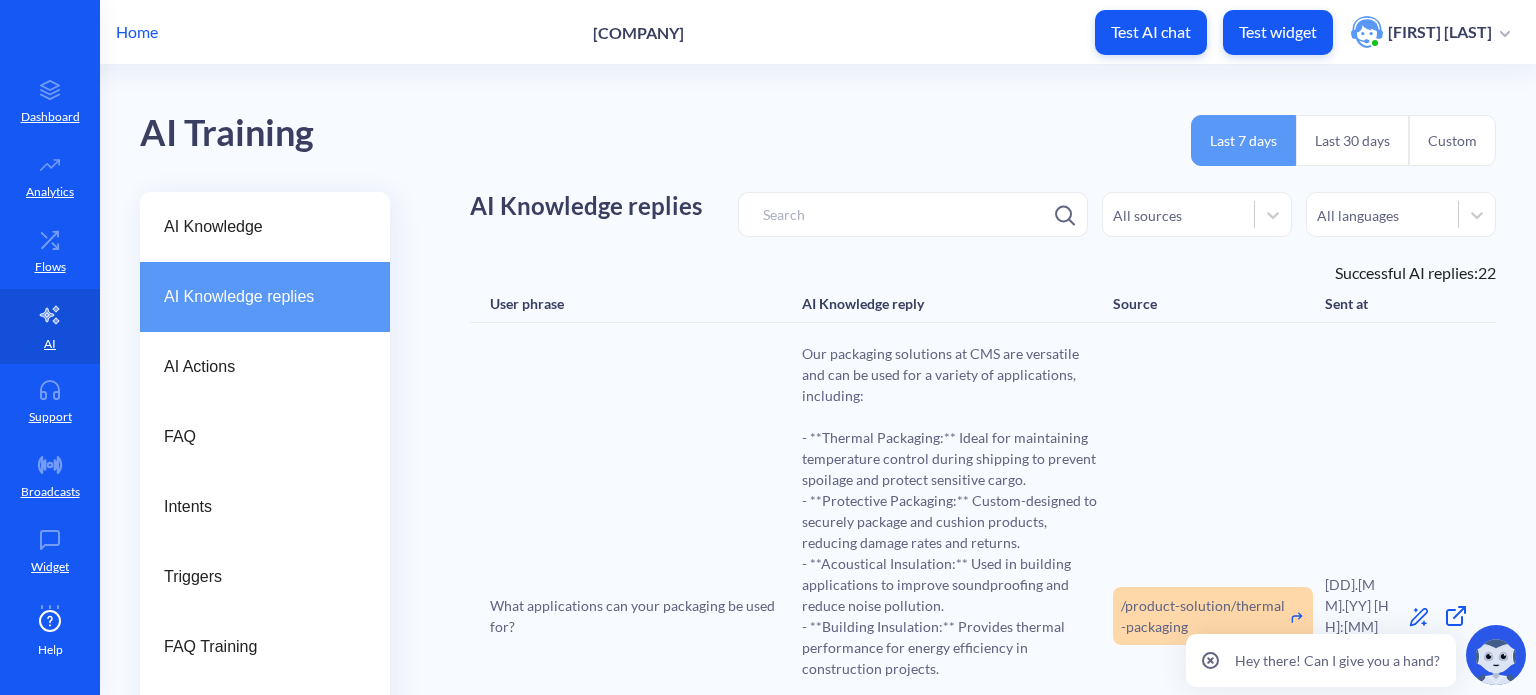 scroll, scrollTop: 100, scrollLeft: 0, axis: vertical 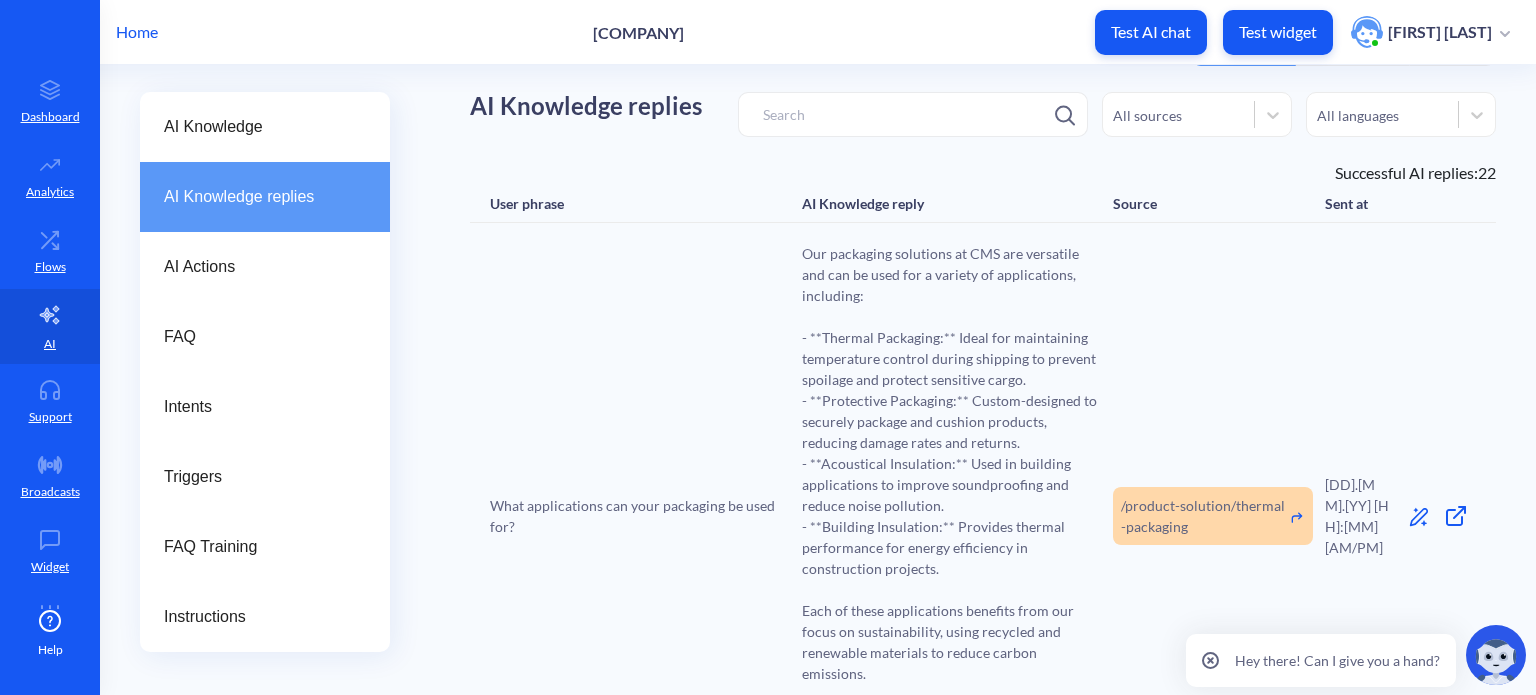 click 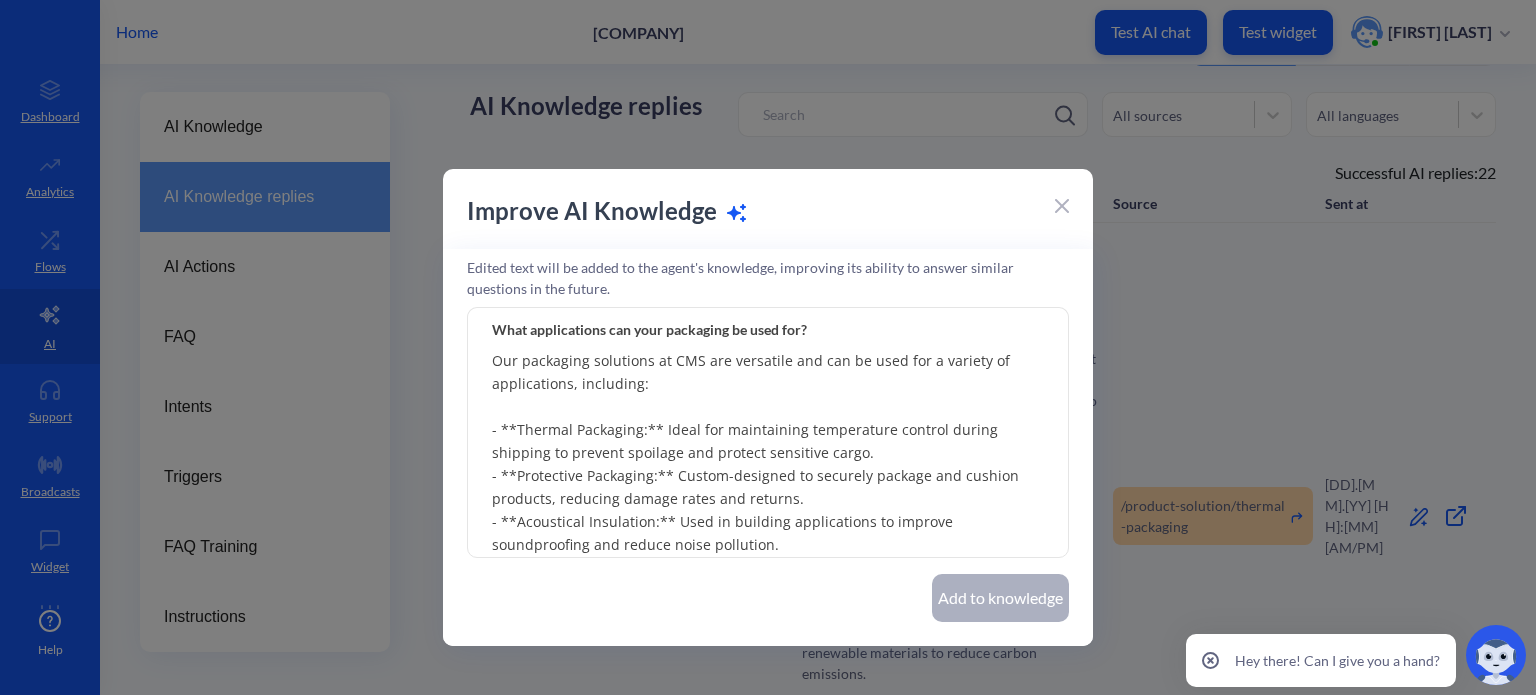 click on "Our packaging solutions at CMS are versatile and can be used for a variety of applications, including:
- **Thermal Packaging:** Ideal for maintaining temperature control during shipping to prevent spoilage and protect sensitive cargo.
- **Protective Packaging:** Custom-designed to securely package and cushion products, reducing damage rates and returns.
- **Acoustical Insulation:** Used in building applications to improve soundproofing and reduce noise pollution.
- **Building Insulation:** Provides thermal performance for energy efficiency in construction projects.
Each of these applications benefits from our focus on sustainability, using recycled and renewable materials to reduce carbon emissions.
It sounds like you have more specific needs — our sales team would be happy to assist further. Would you like me to connect you with a representative?" at bounding box center [768, 433] 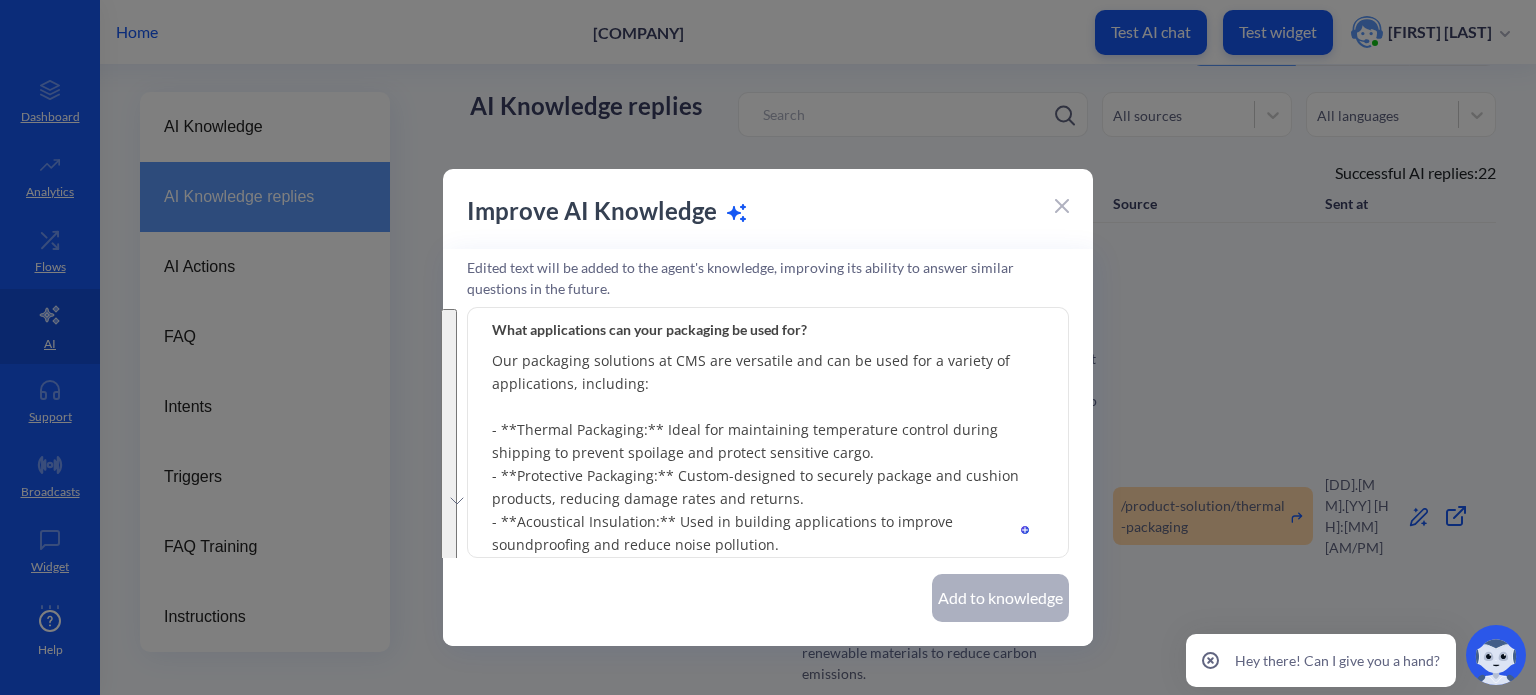 paste on "can be used for a wide range of applications.
Our thermal packaging products like the InfinityCell thermal liner and InfinityCore thermal liner are designed to protect and regulate temperature-sensitive shipments, making them ideal for life sciences, pharmaceuticals, food & beverage industries, and more.
- InfinityCell Thermal Liner: More info – https://cmsgreen.com/product-solution/thermal-packaging/infinitycell-thermal-liner/
- InfinityCore Thermal Liner: More info – https://cmsgreen.com/product-solution/thermal-packaging/infinitycore-thermal-liner/
Our protective packaging product line, InfinityCore Protective, offers fully customized solutions used to safeguard and physically protect products during transit. It's created with your specific payload in mind!
- InfinityCore Protective: More info – https://cmsgreen.com/product-solution/protective-packaging/infinitycore-protective/
Some common industries that utilize our packaging products include: food & beverage, life science, pharmaceutical, bea..." 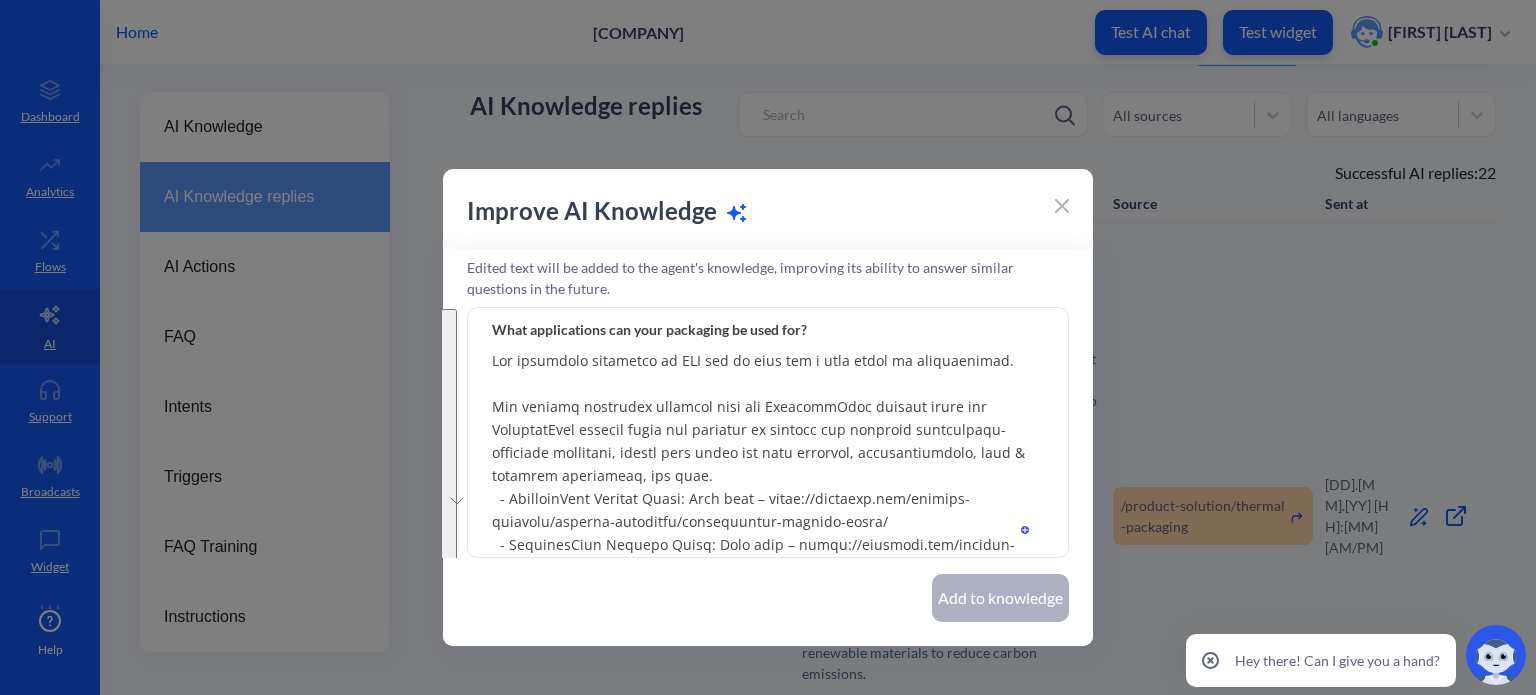 scroll, scrollTop: 249, scrollLeft: 0, axis: vertical 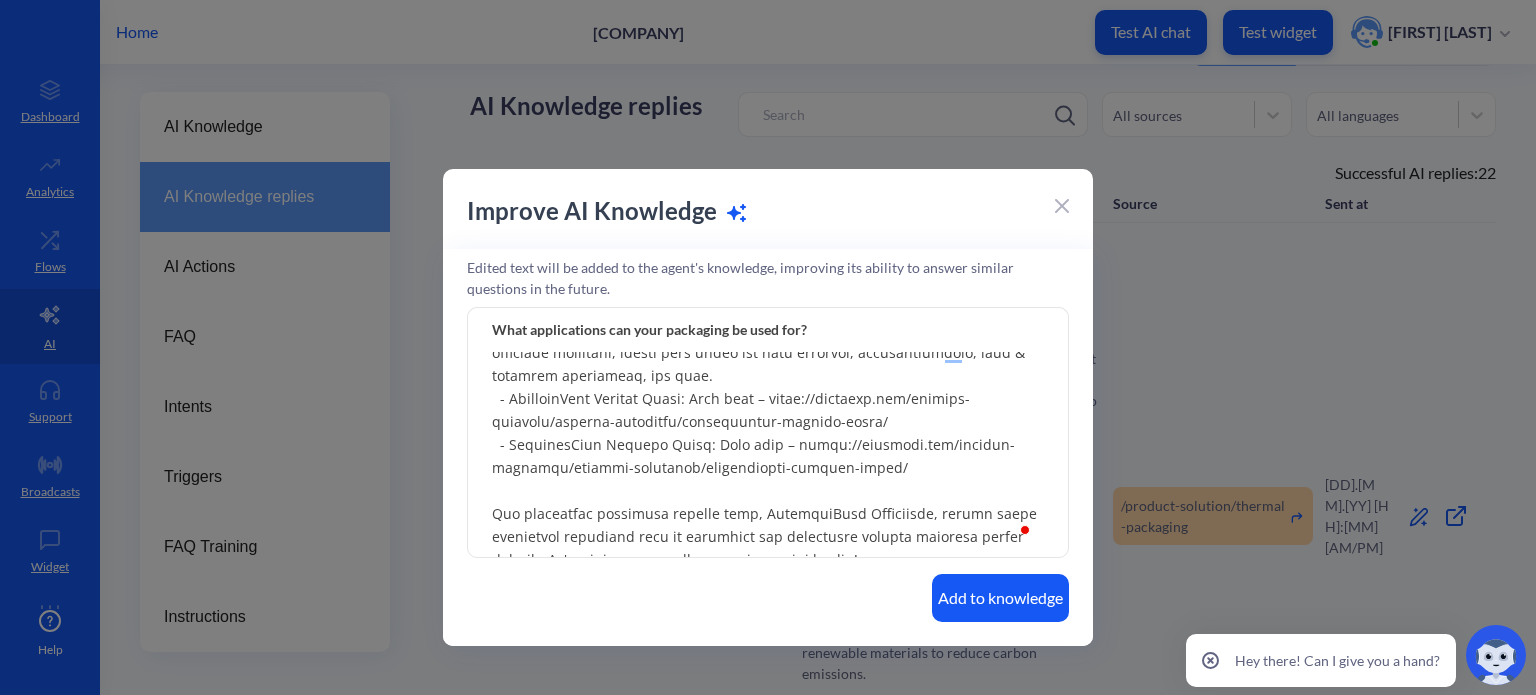 drag, startPoint x: 781, startPoint y: 463, endPoint x: 471, endPoint y: 398, distance: 316.7412 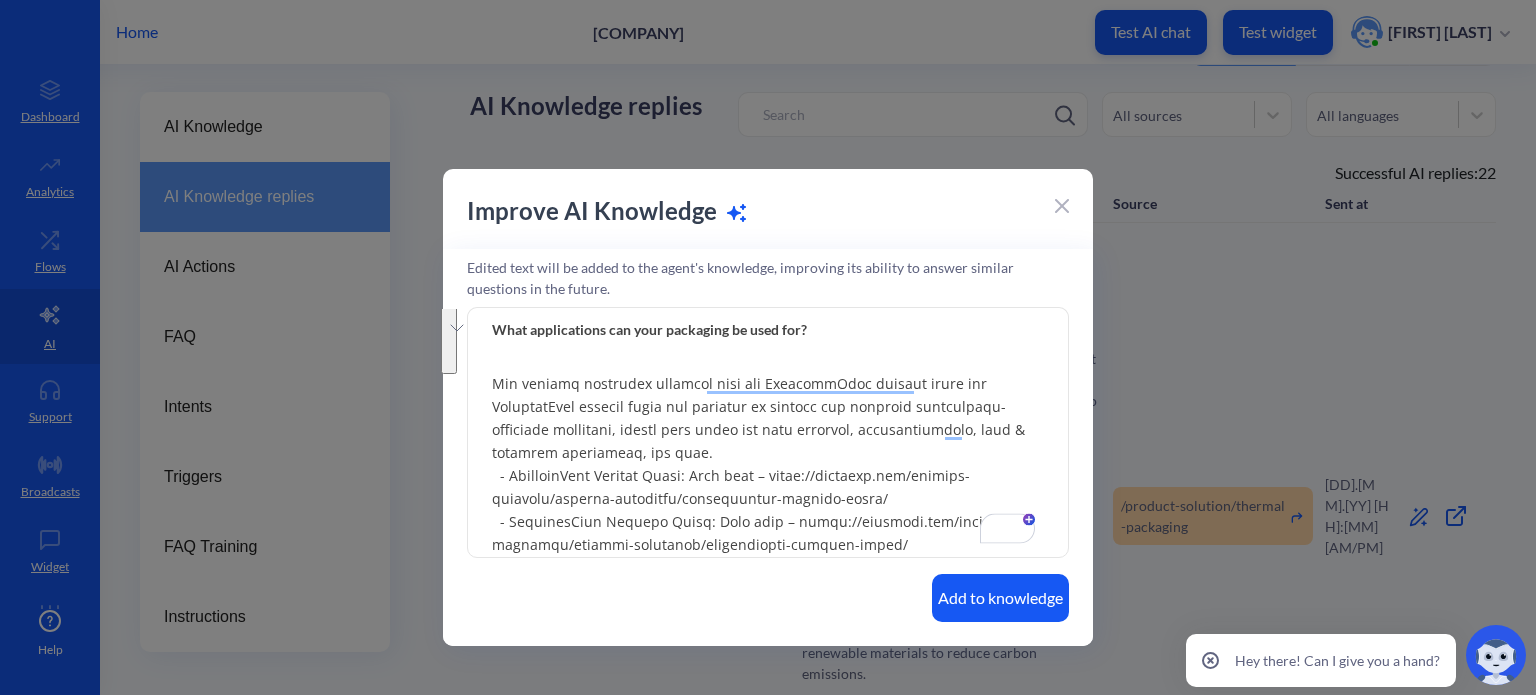 drag, startPoint x: 833, startPoint y: 541, endPoint x: 480, endPoint y: 477, distance: 358.7548 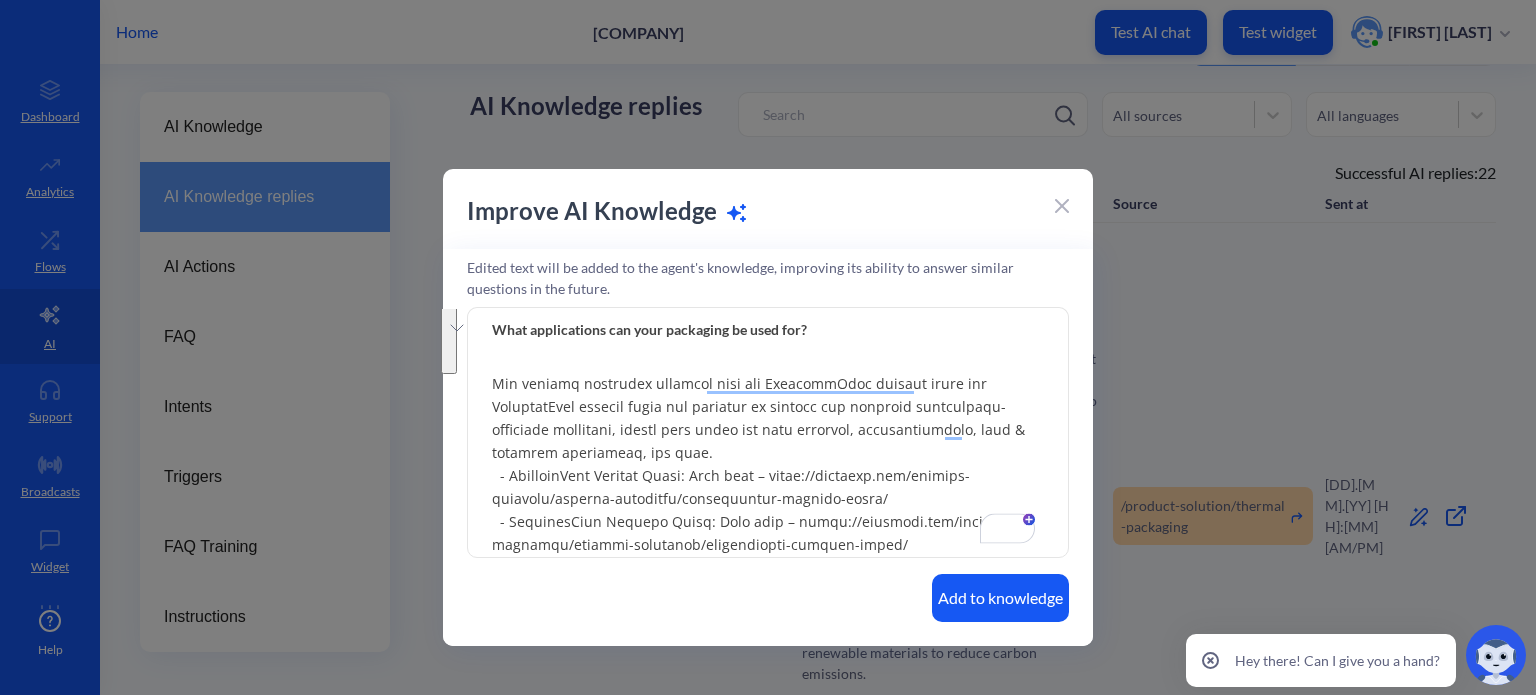 click at bounding box center (768, 433) 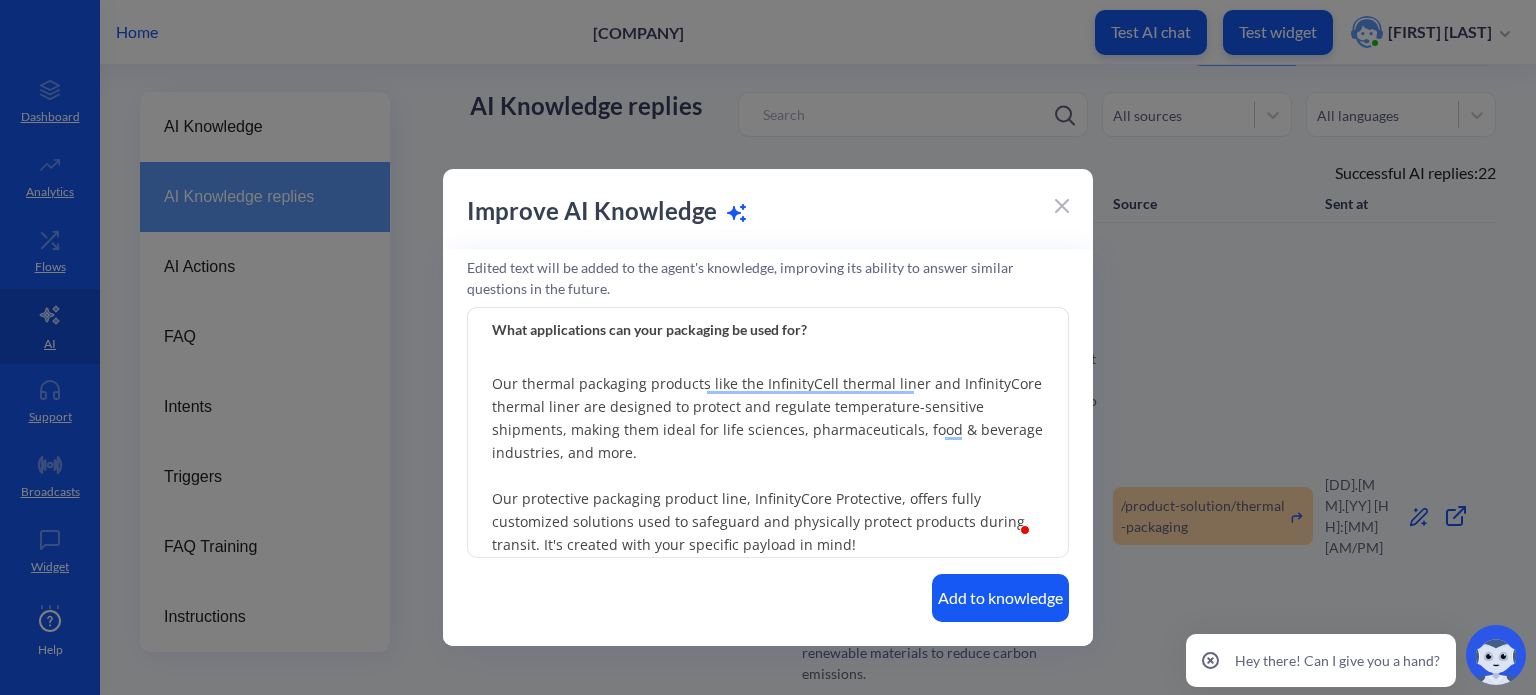 click on "Our packaging solutions at CMS can be used for a wide range of applications.
Our thermal packaging products like the InfinityCell thermal liner and InfinityCore thermal liner are designed to protect and regulate temperature-sensitive shipments, making them ideal for life sciences, pharmaceuticals, food & beverage industries, and more.
Our protective packaging product line, InfinityCore Protective, offers fully customized solutions used to safeguard and physically protect products during transit. It's created with your specific payload in mind!
- InfinityCore Protective: More info – https://cmsgreen.com/product-solution/protective-packaging/infinitycore-protective/
Some common industries that utilize our packaging products include: food & beverage, life science, pharmaceutical, beauty, electronics, ceramics, and even live animals. The possibilities are endless!" at bounding box center (768, 433) 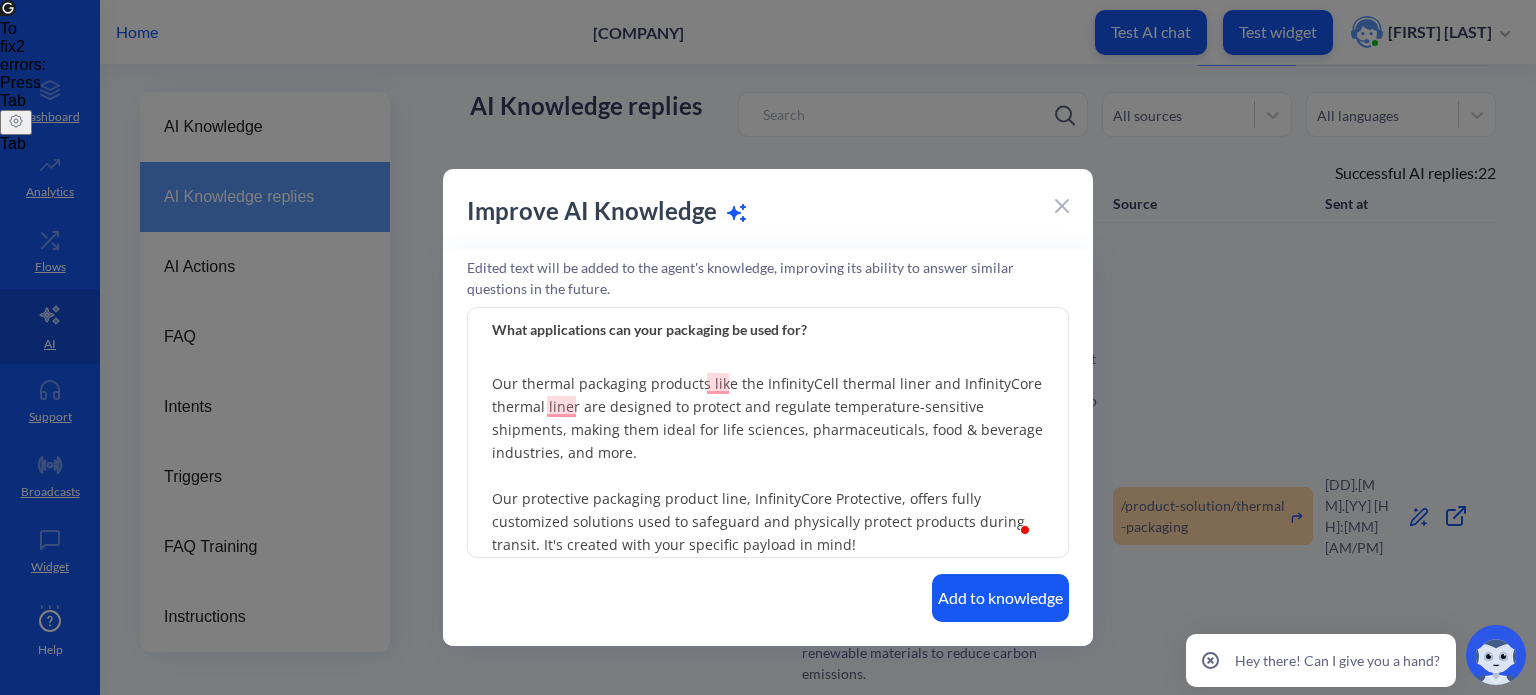 click on "Our packaging solutions at CMS can be used for a wide range of applications.
Our thermal packaging products like the InfinityCell thermal liner and InfinityCore thermal liner are designed to protect and regulate temperature-sensitive shipments, making them ideal for life sciences, pharmaceuticals, food & beverage industries, and more.
Our protective packaging product line, InfinityCore Protective, offers fully customized solutions used to safeguard and physically protect products during transit. It's created with your specific payload in mind!
- InfinityCore Protective: More info – https://cmsgreen.com/product-solution/protective-packaging/infinitycore-protective/
Some common industries that utilize our packaging products include: food & beverage, life science, pharmaceutical, beauty, electronics, ceramics, and even live animals. The possibilities are endless!" at bounding box center (768, 433) 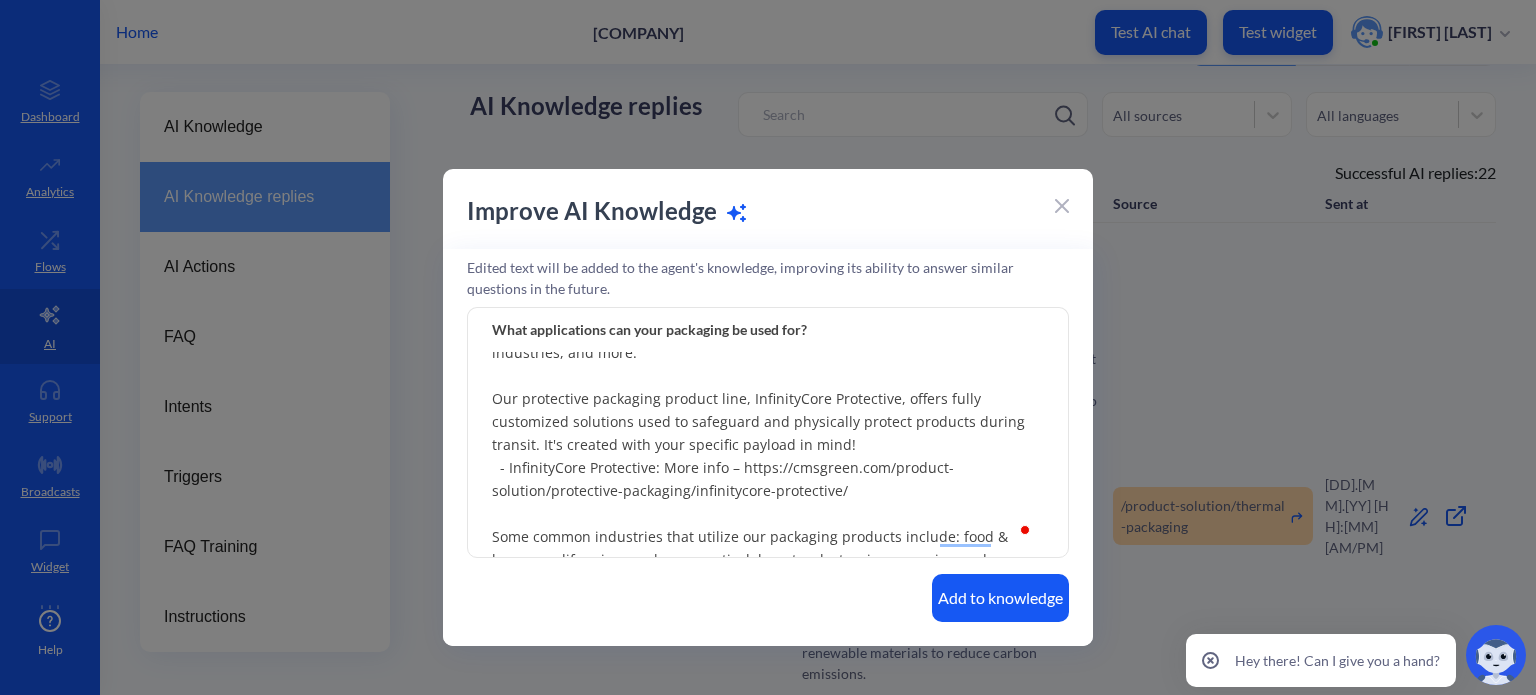 drag, startPoint x: 733, startPoint y: 495, endPoint x: 488, endPoint y: 471, distance: 246.1727 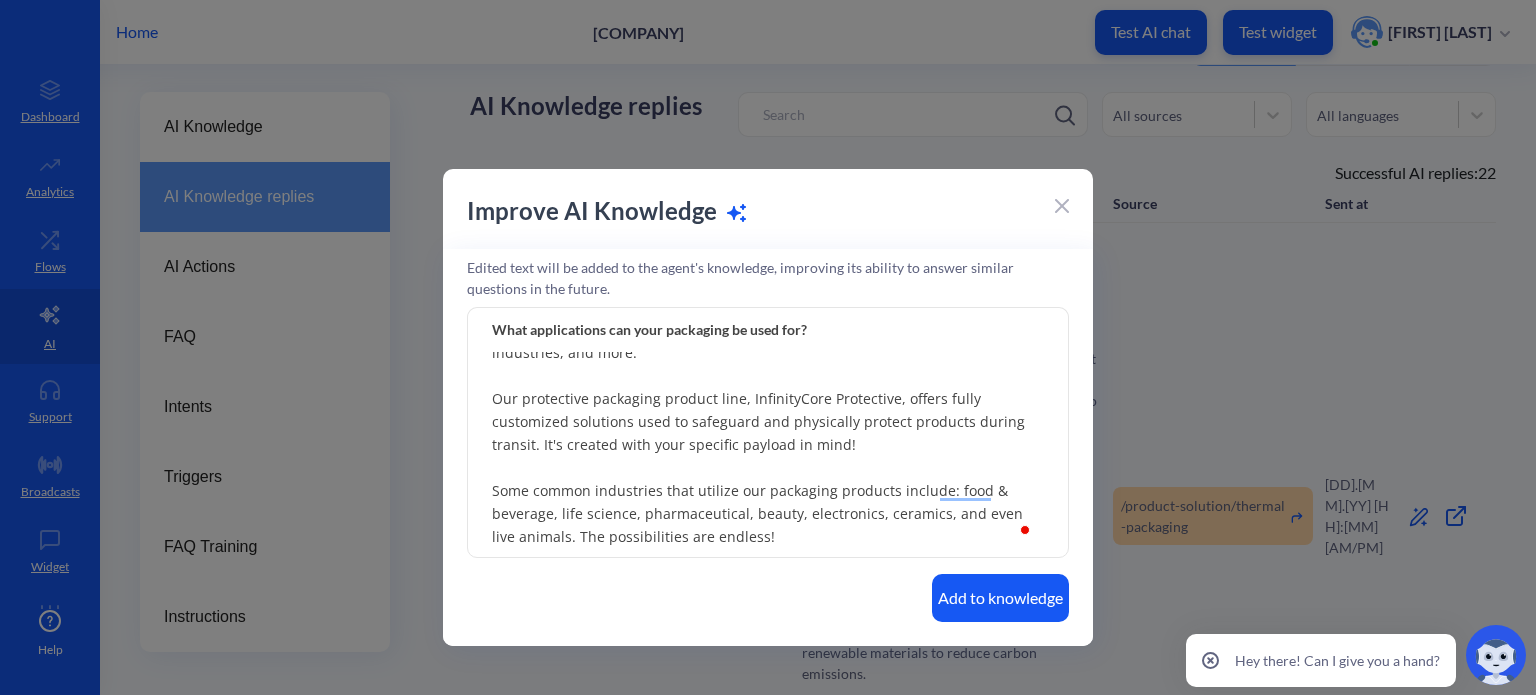 click on "Our packaging solutions at CMS can be used for a wide range of applications.
Our thermal packaging products like the InfinityCell thermal liner and InfinityCore thermal liner are designed to protect and regulate temperature-sensitive shipments, making them ideal for life sciences, pharmaceuticals, food & beverage industries, and more.
Our protective packaging product line, InfinityCore Protective, offers fully customized solutions used to safeguard and physically protect products during transit. It's created with your specific payload in mind!
Some common industries that utilize our packaging products include: food & beverage, life science, pharmaceutical, beauty, electronics, ceramics, and even live animals. The possibilities are endless!" at bounding box center (768, 433) 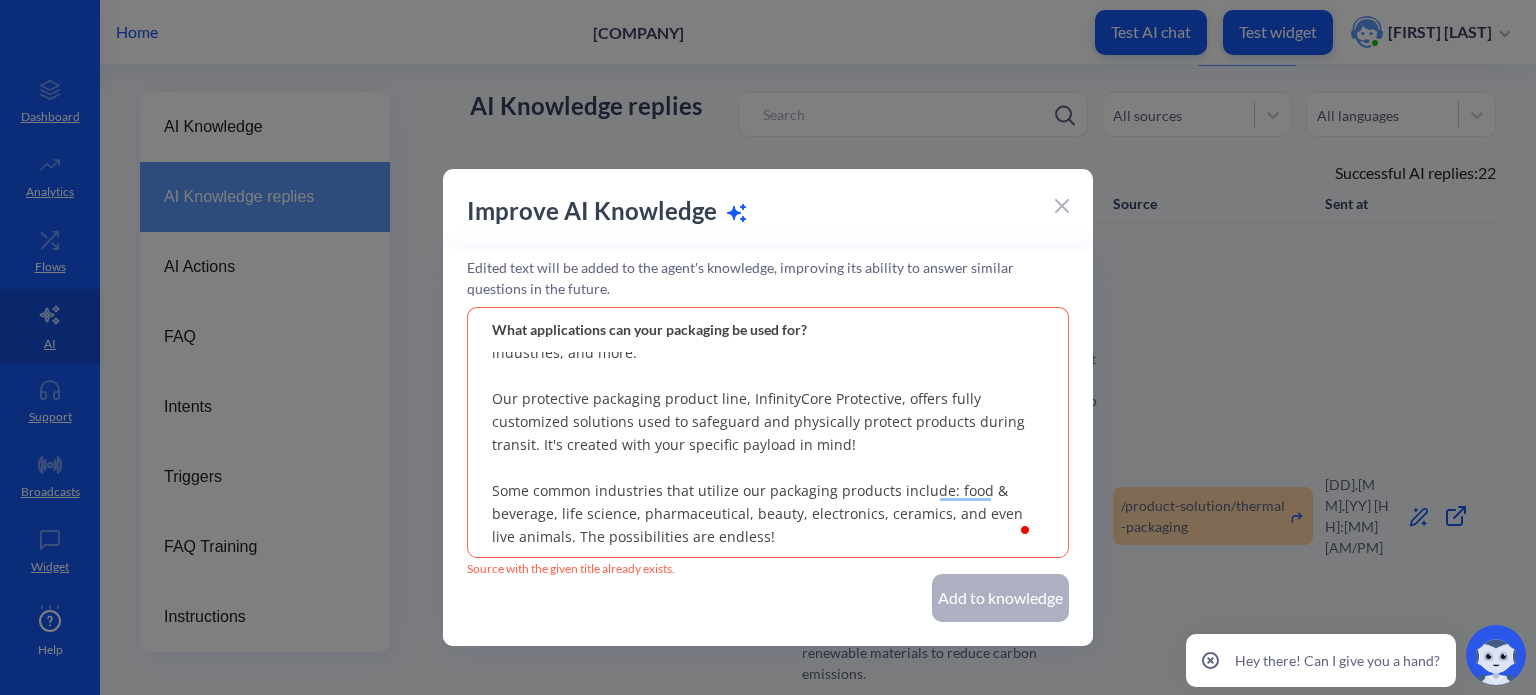 click on "What applications can your packaging be used for?" at bounding box center [768, 329] 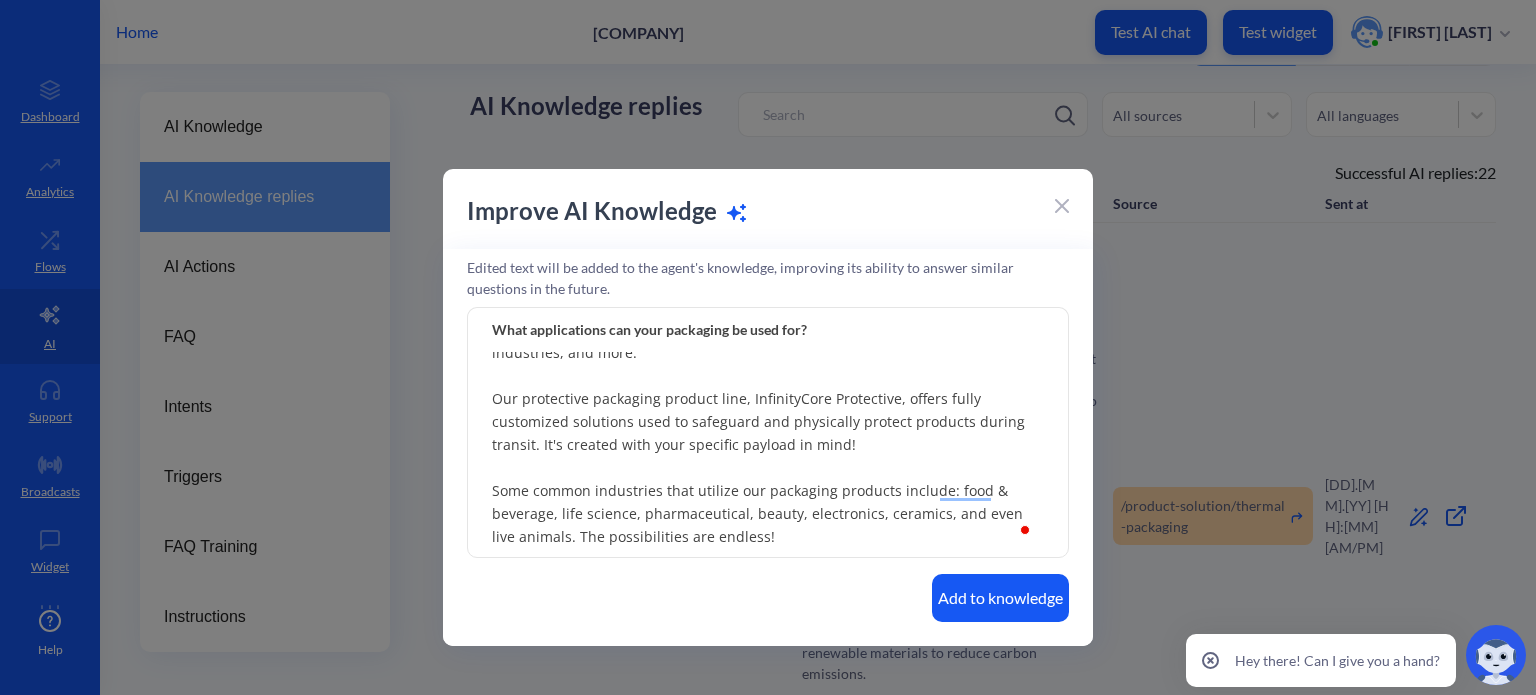 click on "Add to knowledge" at bounding box center (1000, 598) 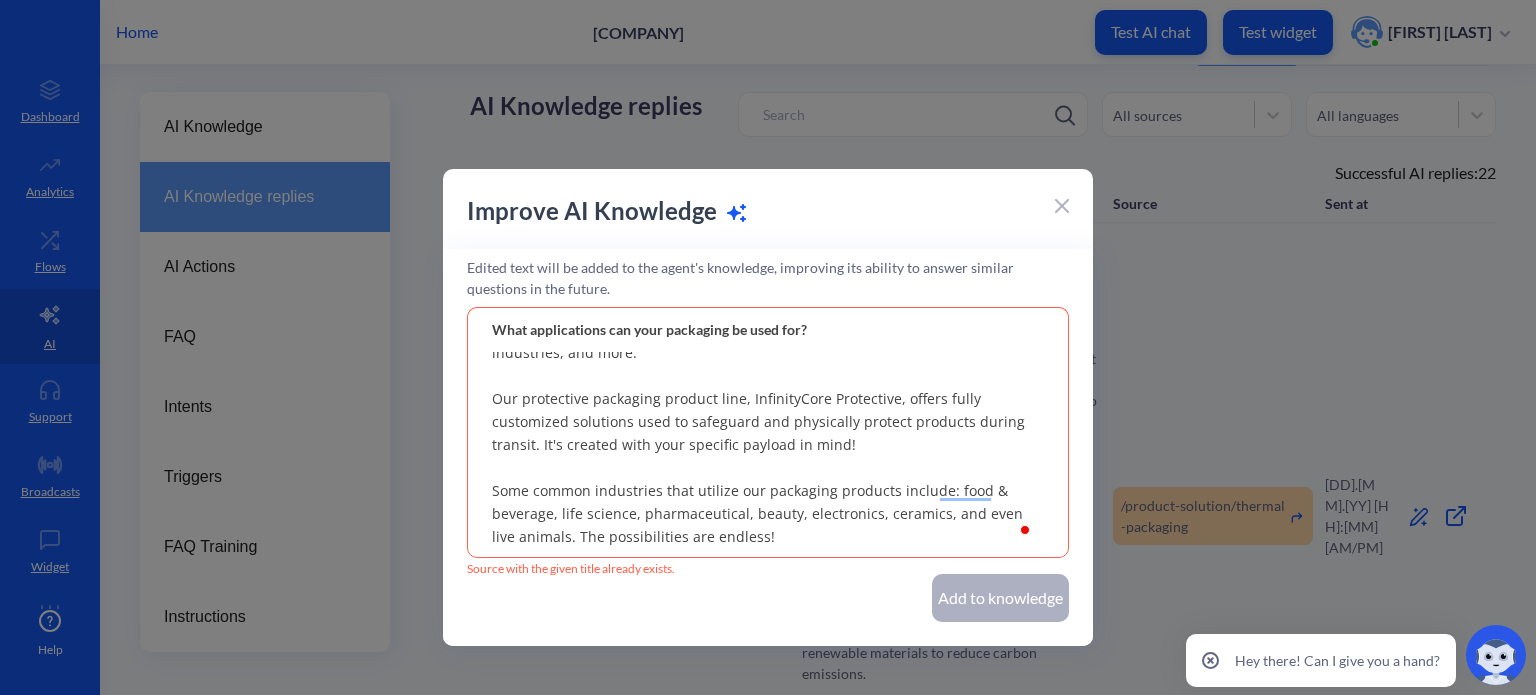 scroll, scrollTop: 56, scrollLeft: 0, axis: vertical 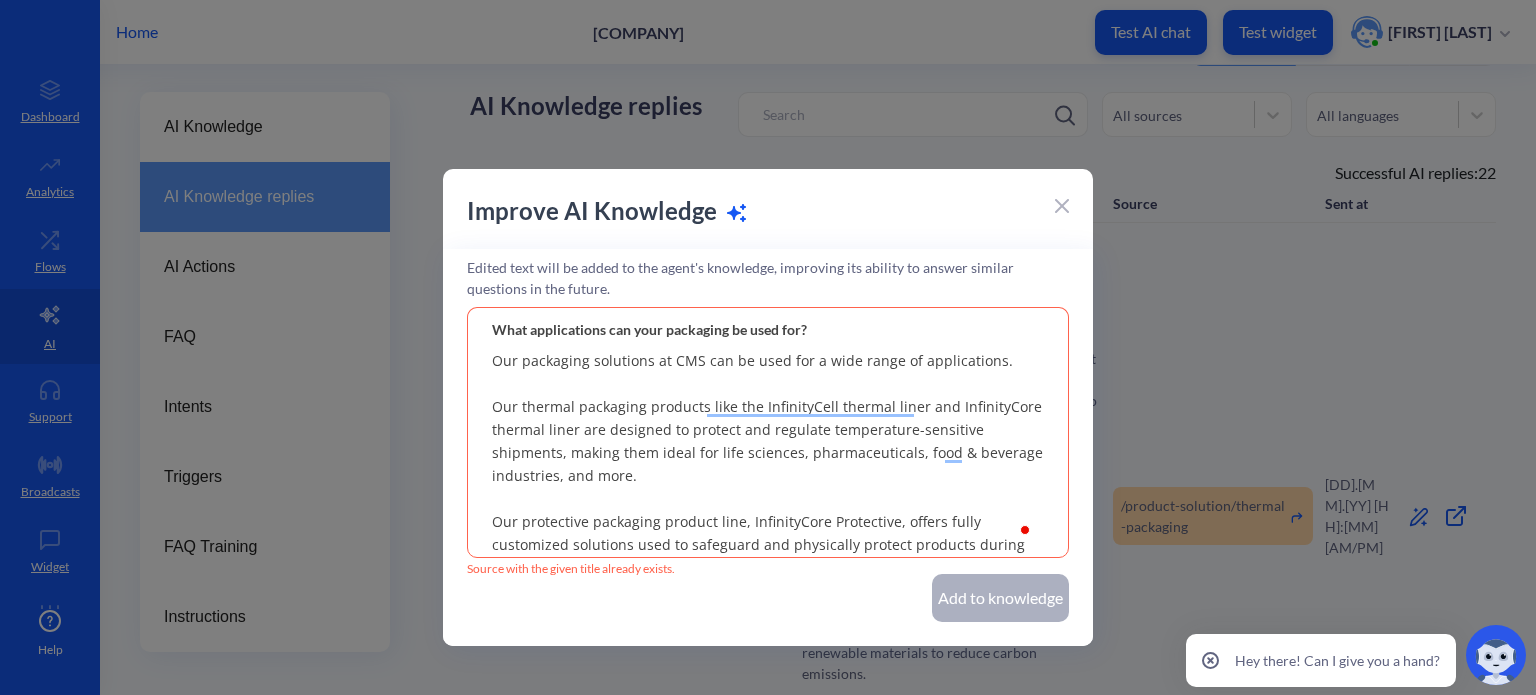 click on "What applications can your packaging be used for?" at bounding box center [768, 329] 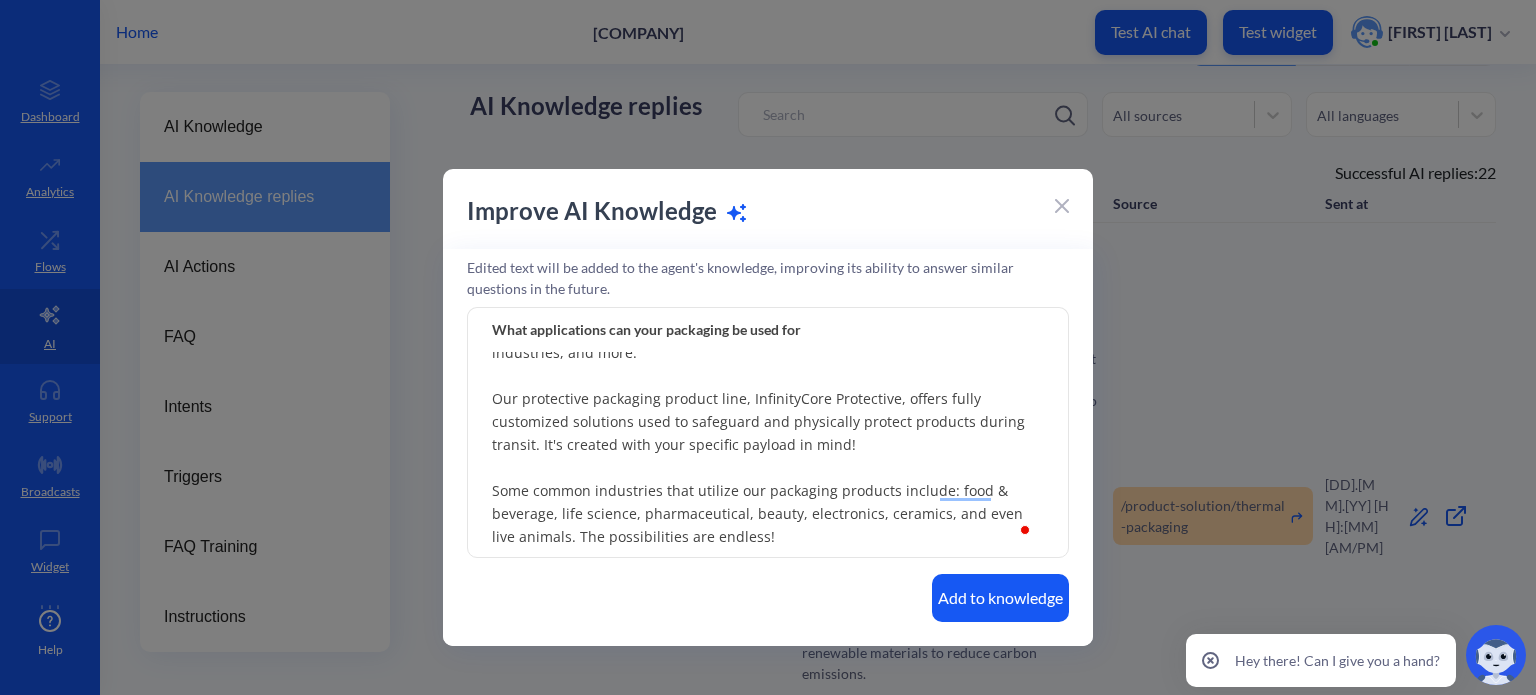 type on "What applications can your packaging be used for" 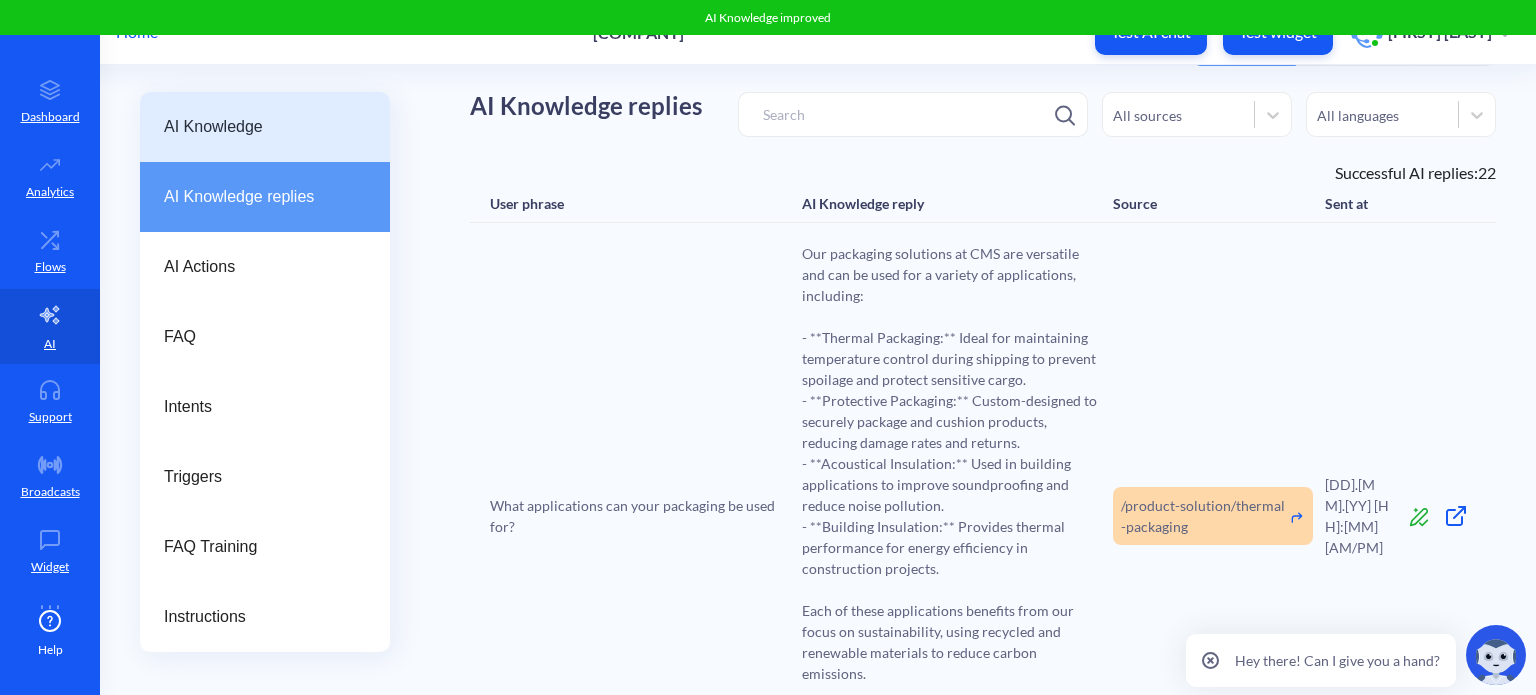 click on "AI Knowledge" at bounding box center [257, 127] 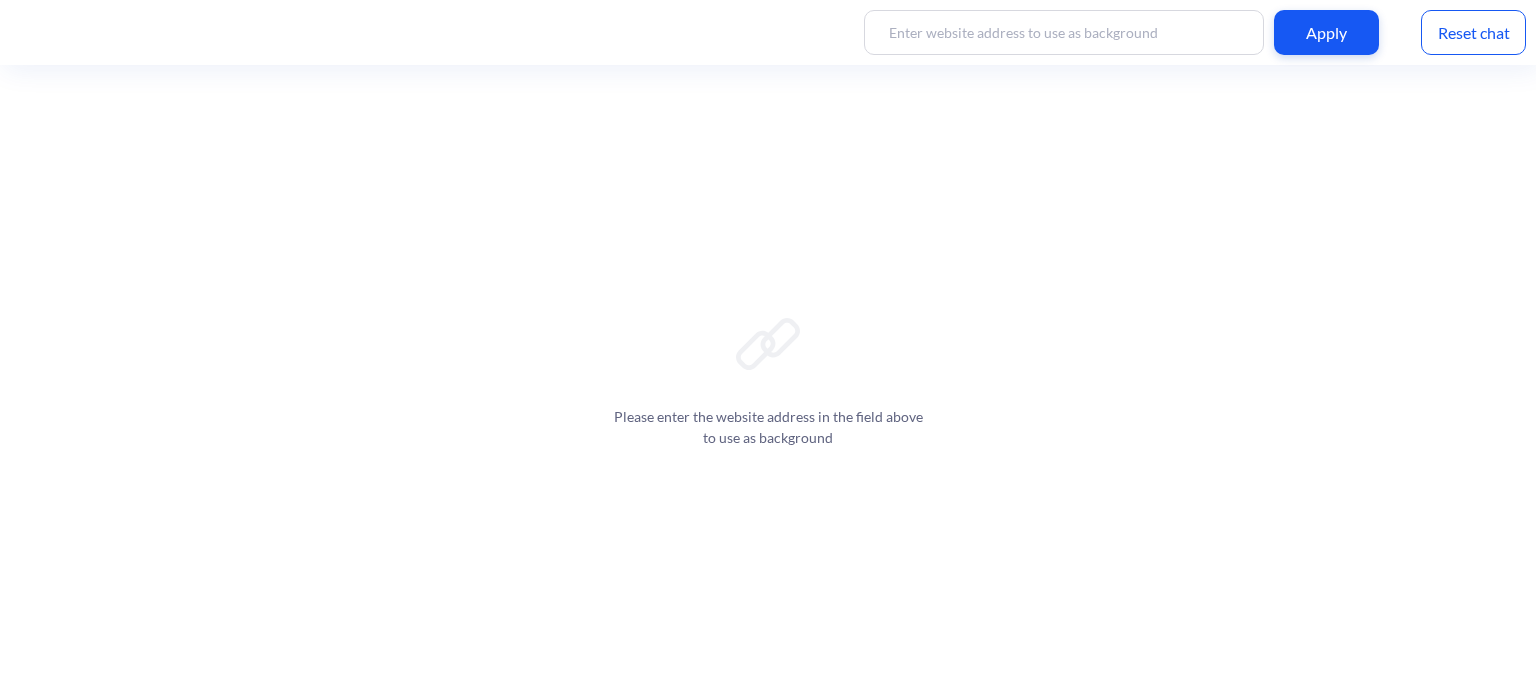 scroll, scrollTop: 0, scrollLeft: 0, axis: both 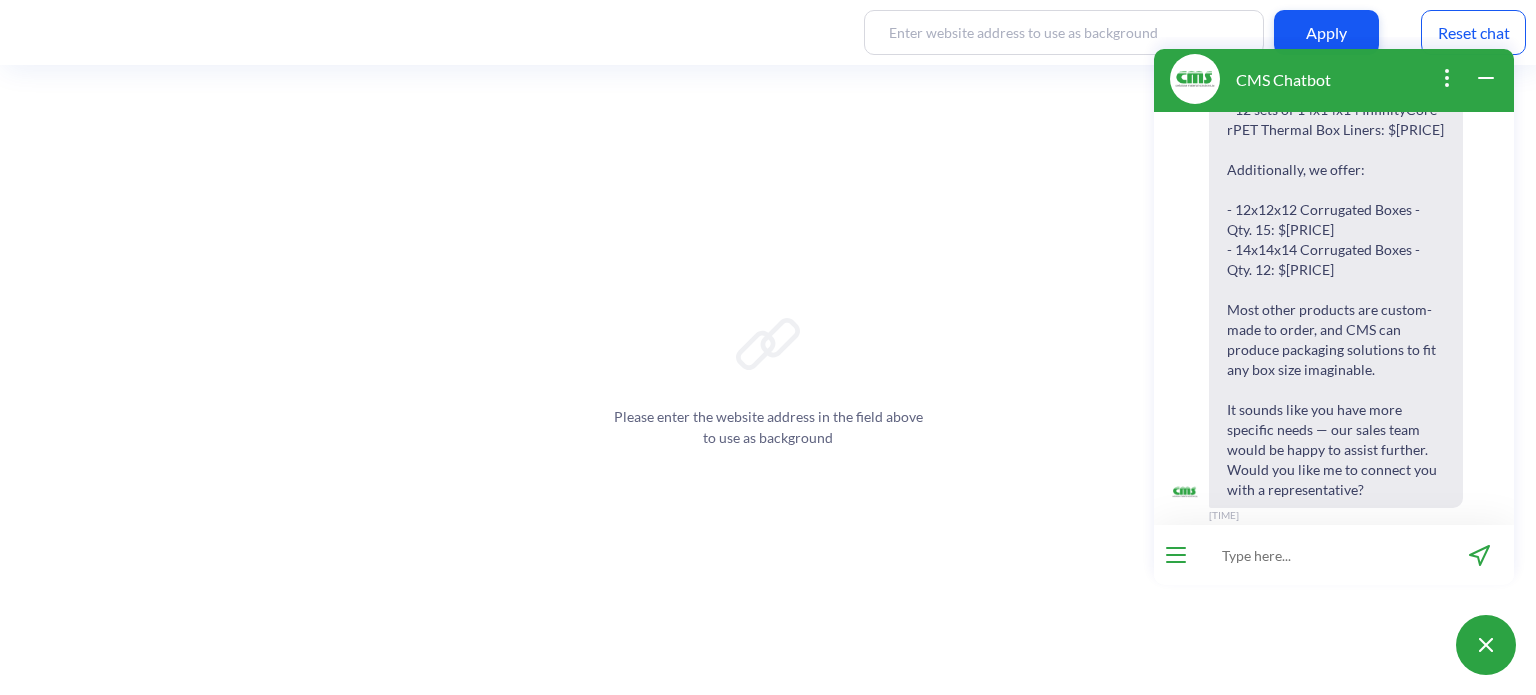 click on "Reset chat" at bounding box center (1473, 32) 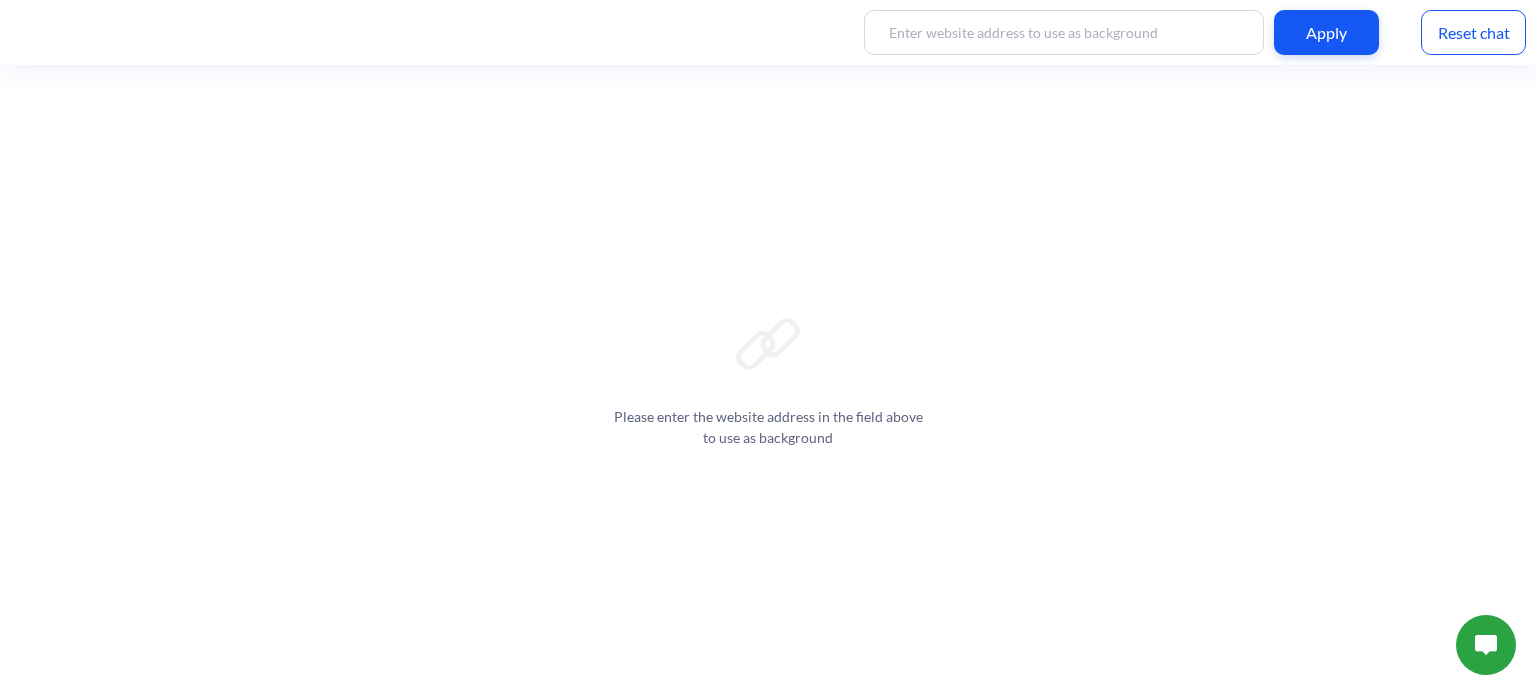 scroll, scrollTop: 0, scrollLeft: 0, axis: both 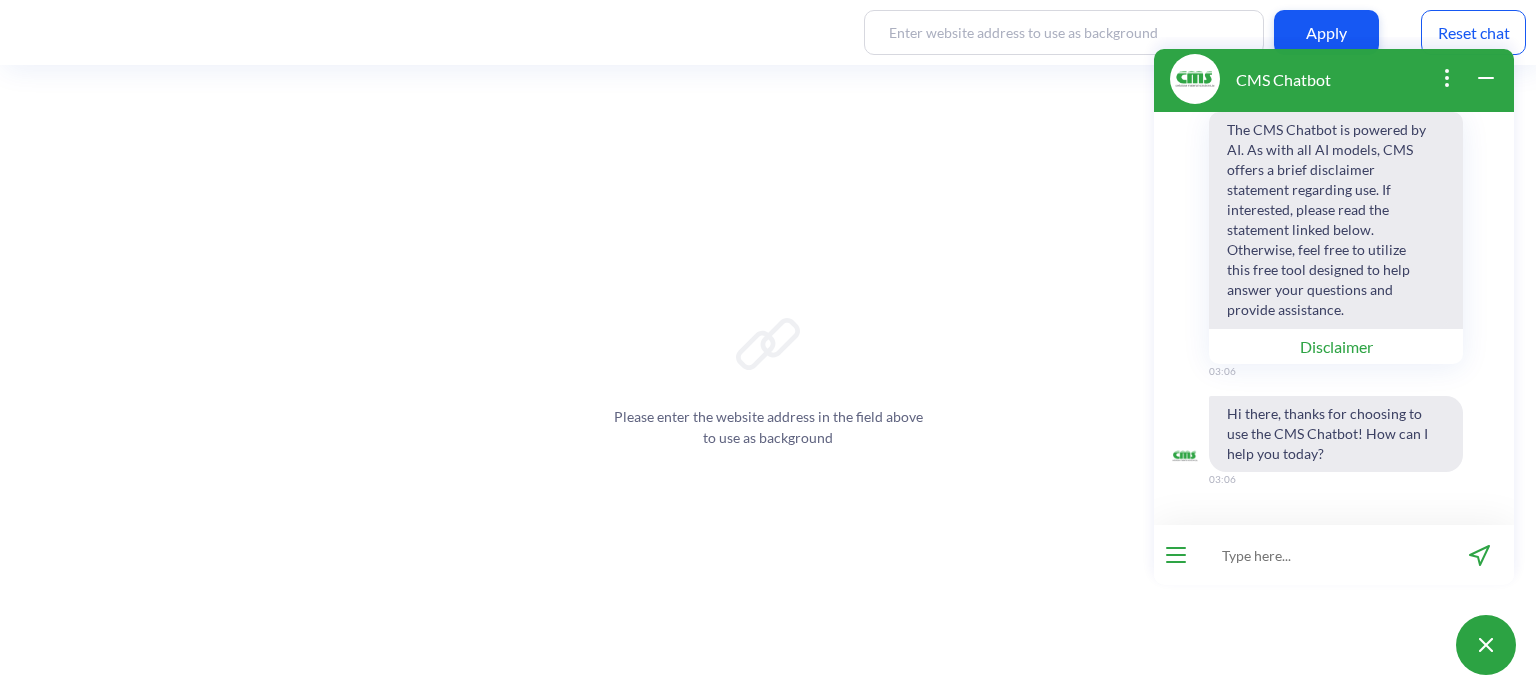 click at bounding box center [1321, 555] 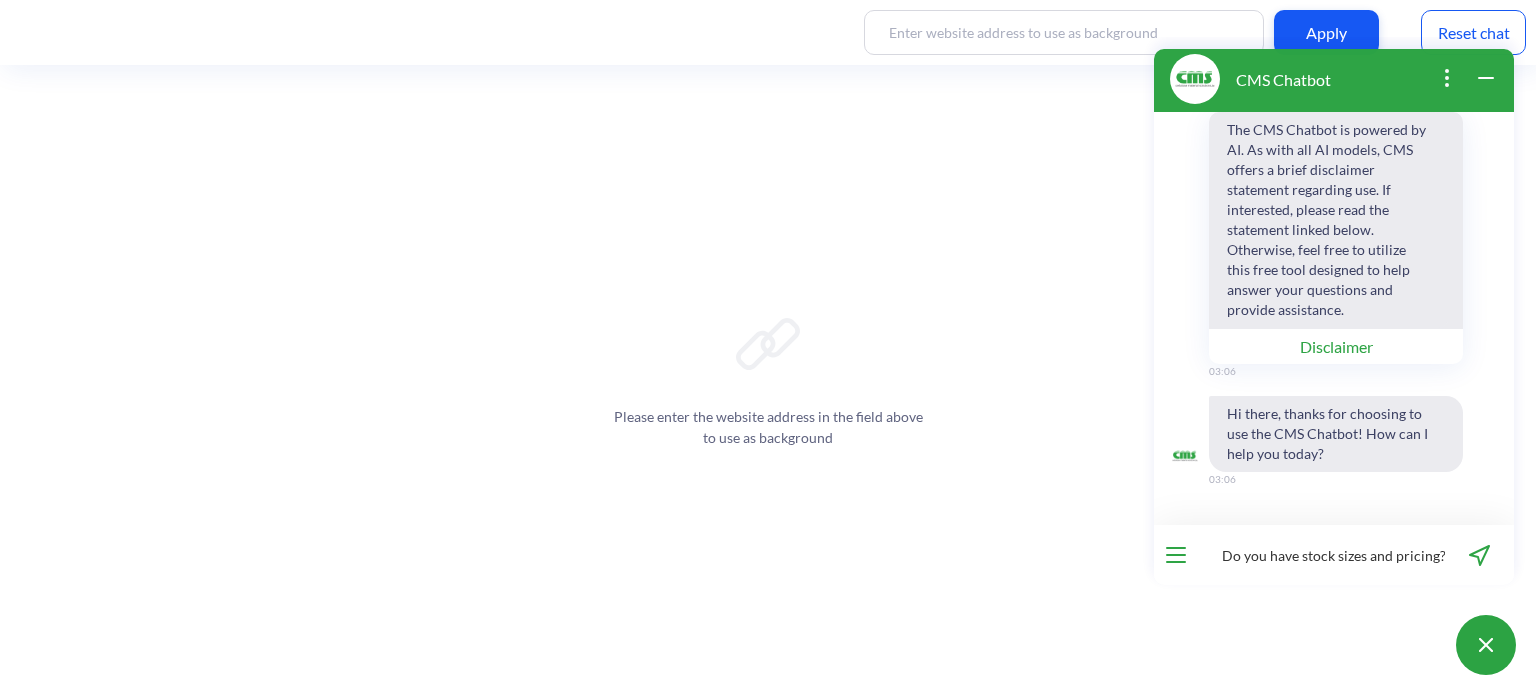 type 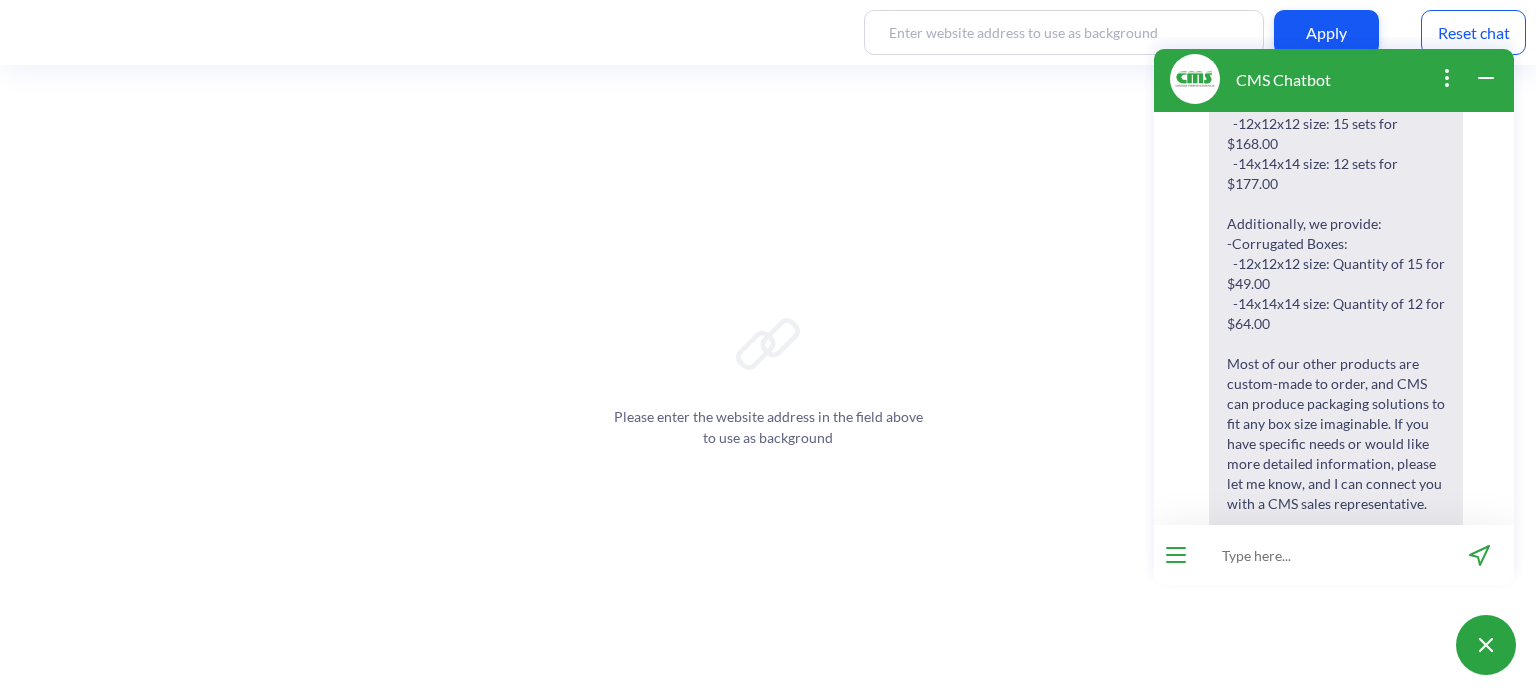 scroll, scrollTop: 680, scrollLeft: 0, axis: vertical 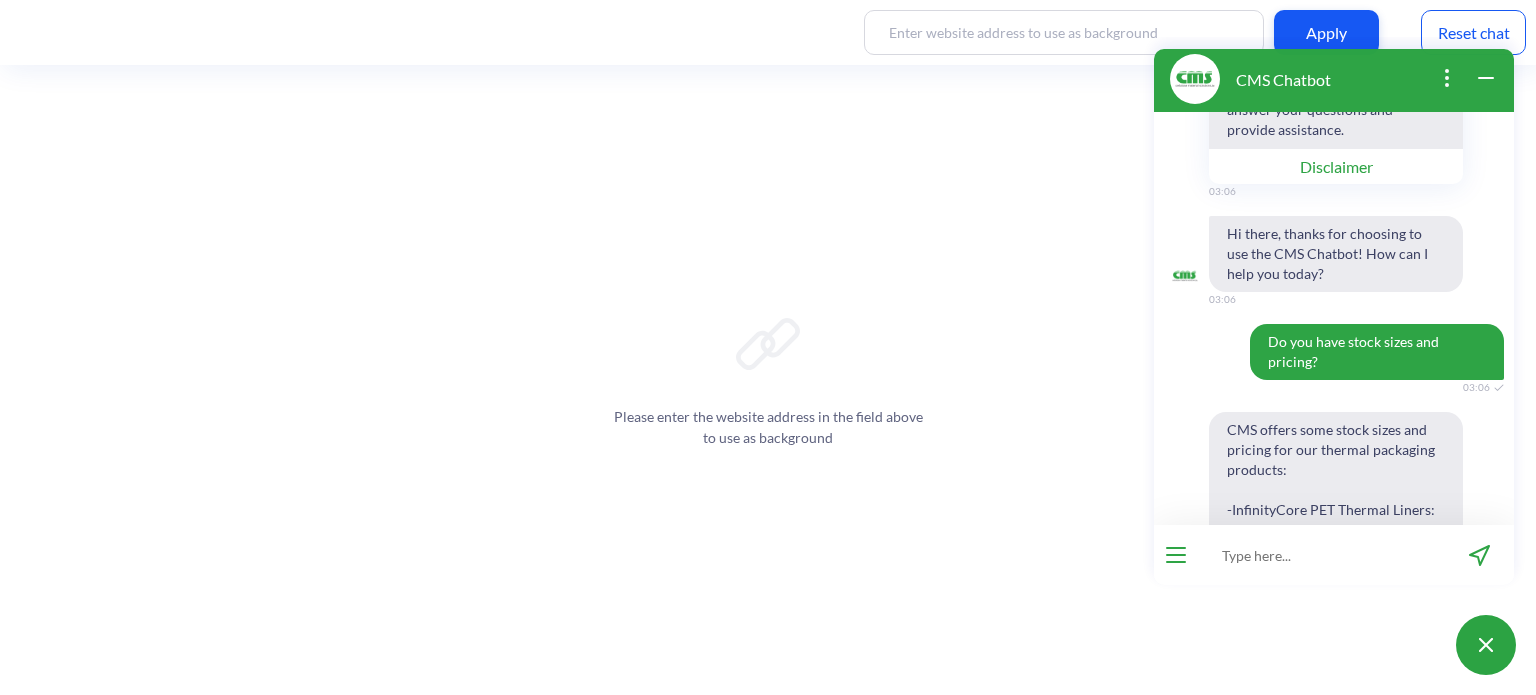 click on "Reset chat" at bounding box center [1473, 32] 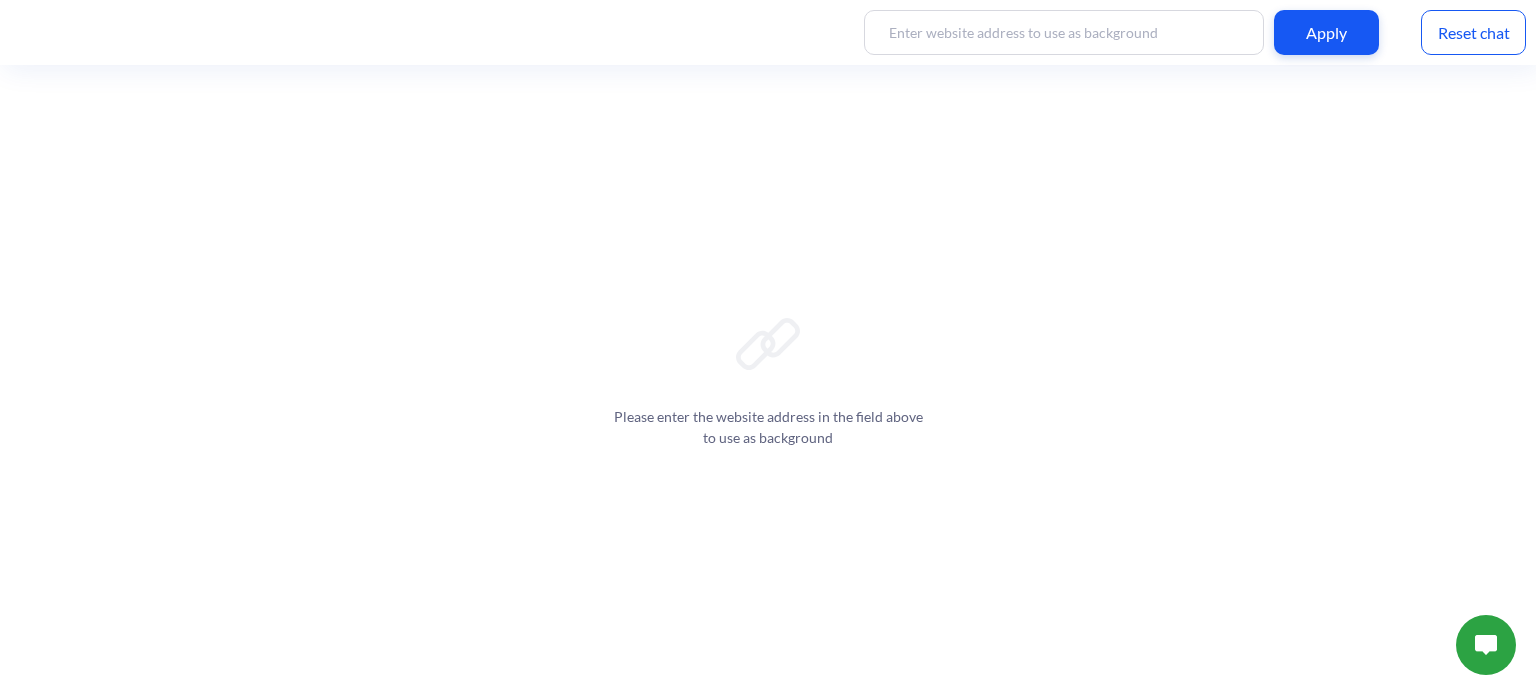 scroll, scrollTop: 0, scrollLeft: 0, axis: both 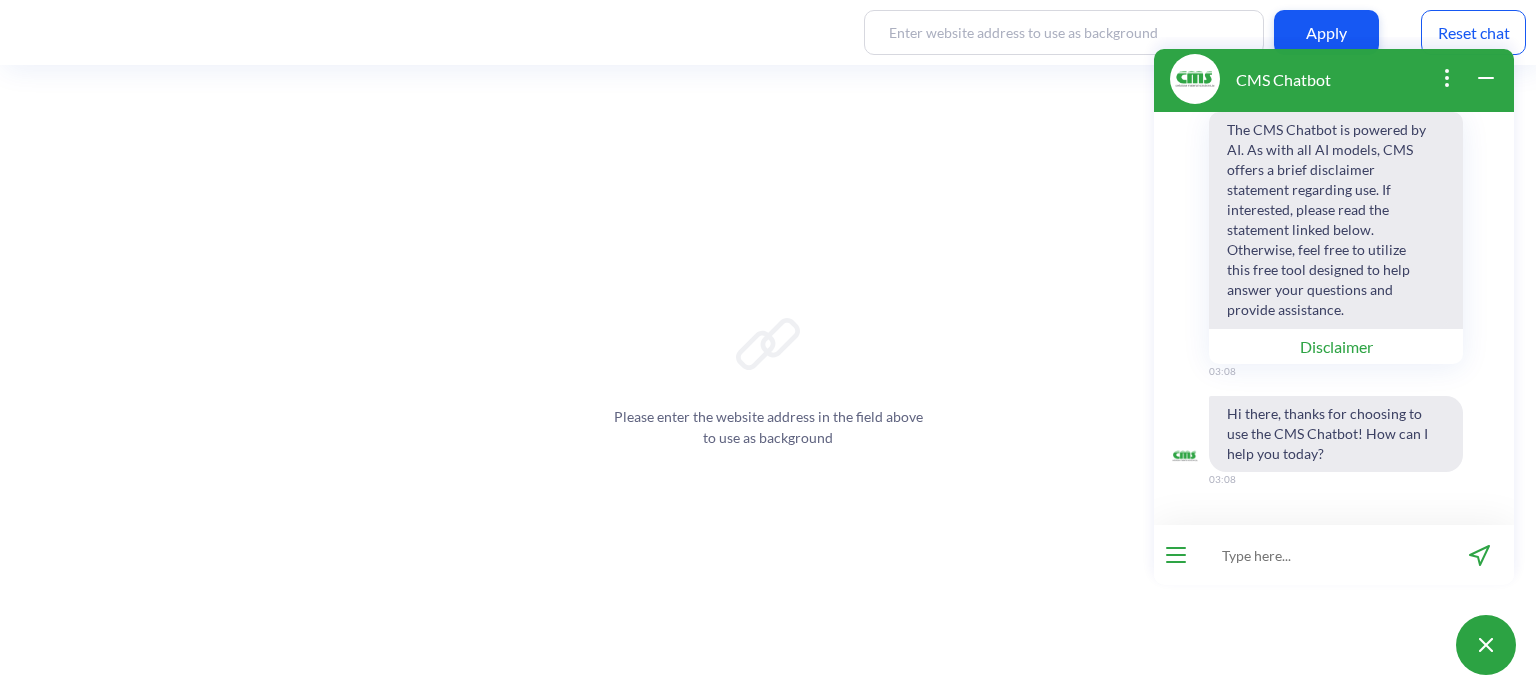 click at bounding box center [1321, 555] 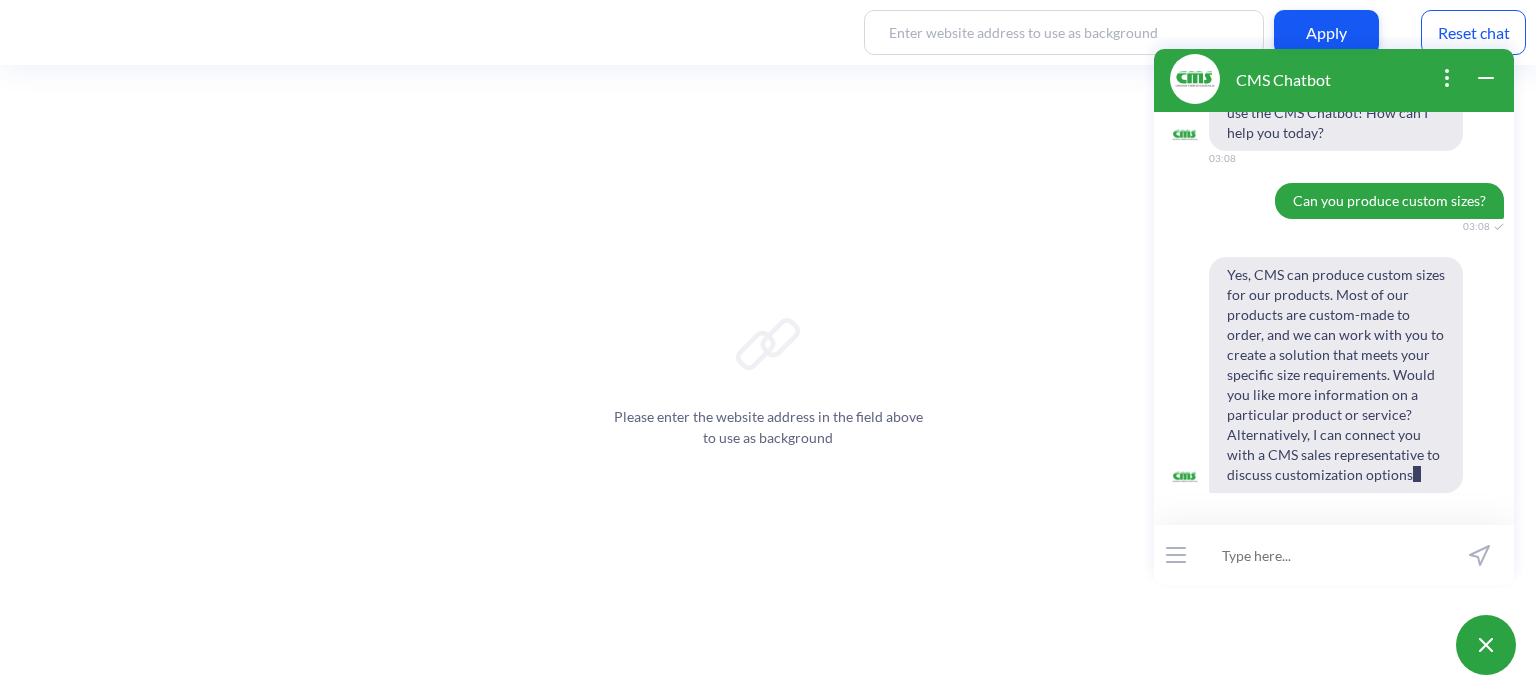 scroll, scrollTop: 341, scrollLeft: 0, axis: vertical 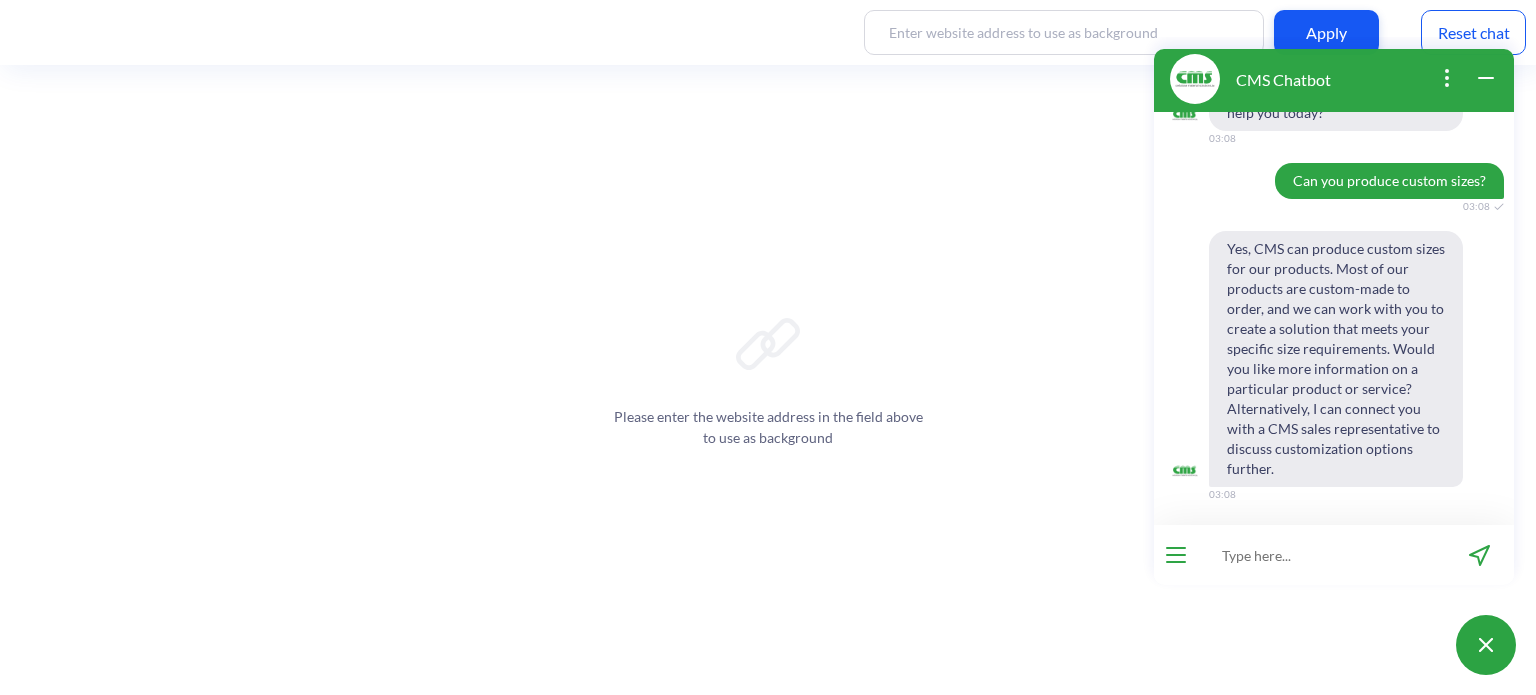 click on "Yes, CMS can produce custom sizes for our products. Most of our products are custom-made to order, and we can work with you to create a solution that meets your specific size requirements. Would you like more information on a particular product or service? Alternatively, I can connect you with a CMS sales representative to discuss customization options further." at bounding box center [1336, 359] 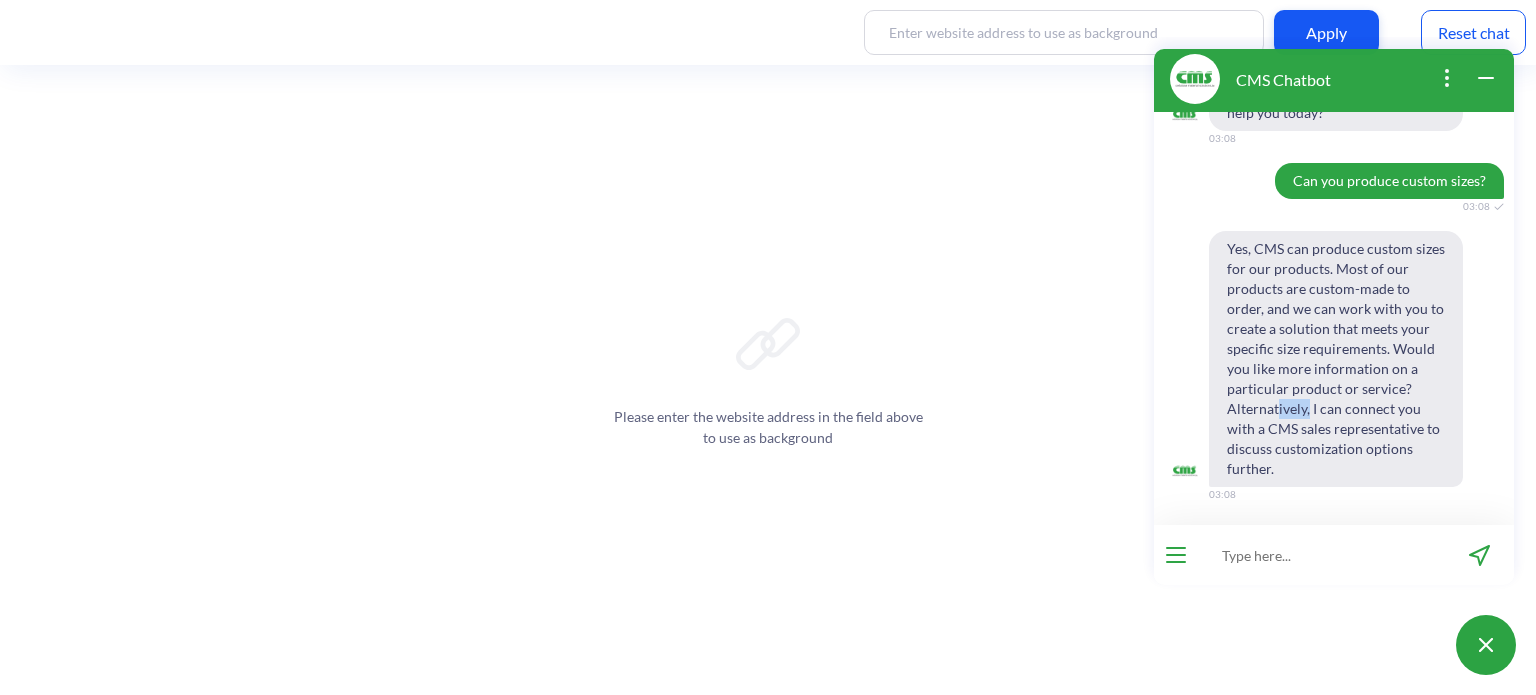 drag, startPoint x: 1291, startPoint y: 409, endPoint x: 1309, endPoint y: 409, distance: 18 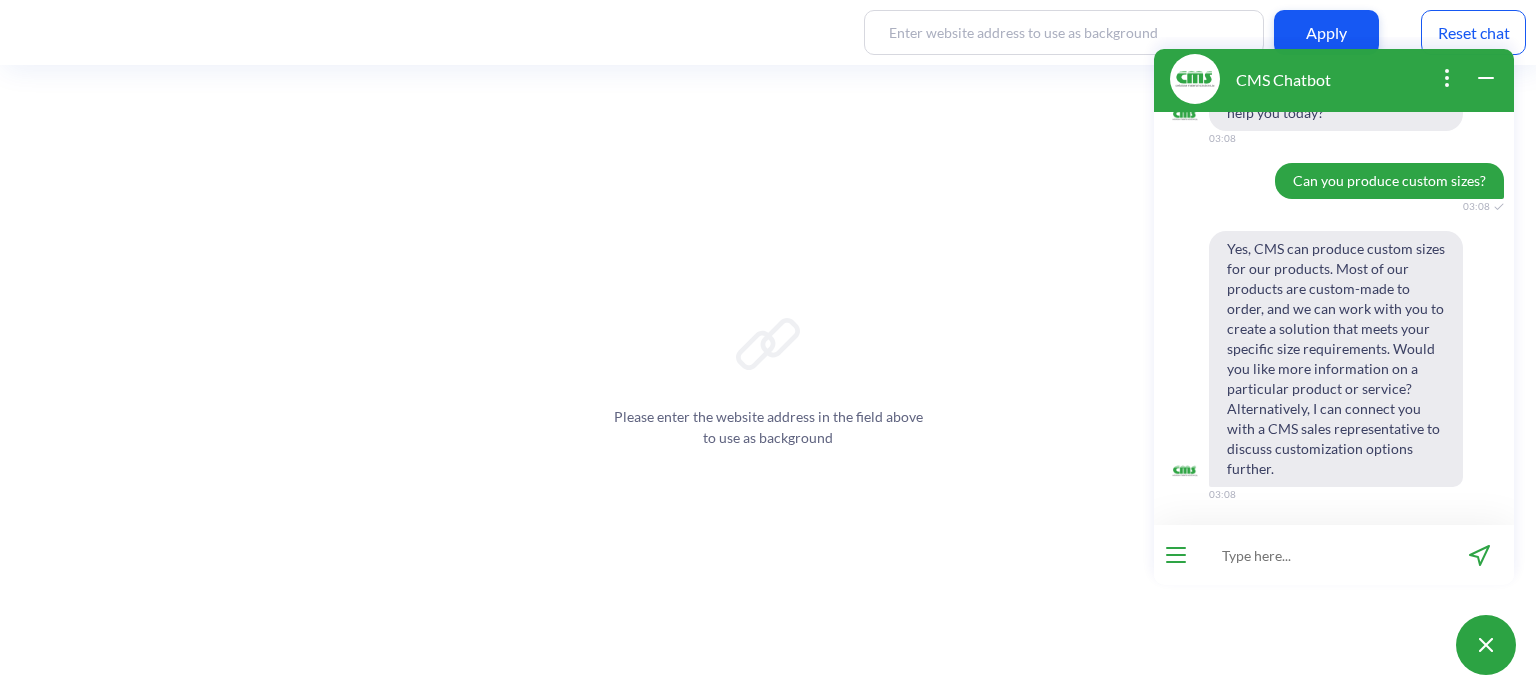 click on "Yes, CMS can produce custom sizes for our products. Most of our products are custom-made to order, and we can work with you to create a solution that meets your specific size requirements. Would you like more information on a particular product or service? Alternatively, I can connect you with a CMS sales representative to discuss customization options further." at bounding box center [1336, 359] 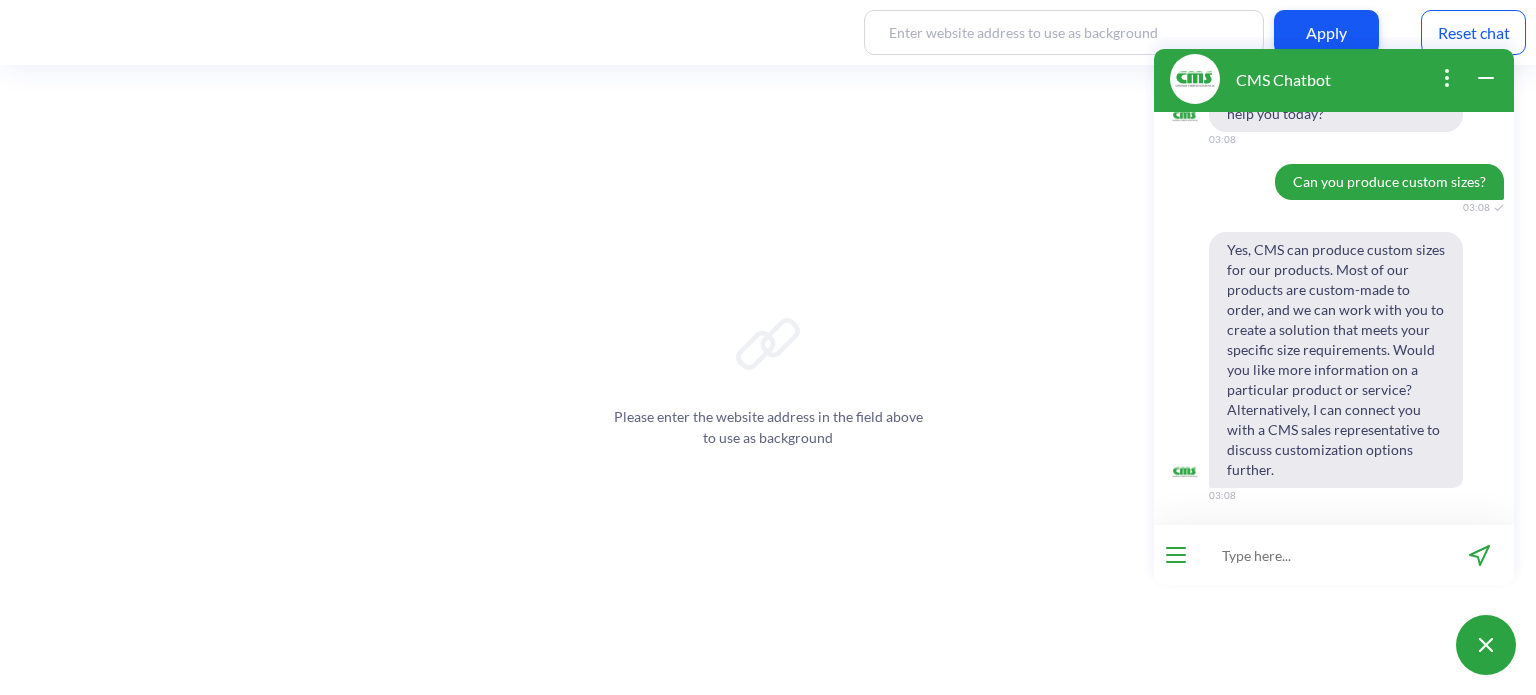 click at bounding box center [1321, 555] 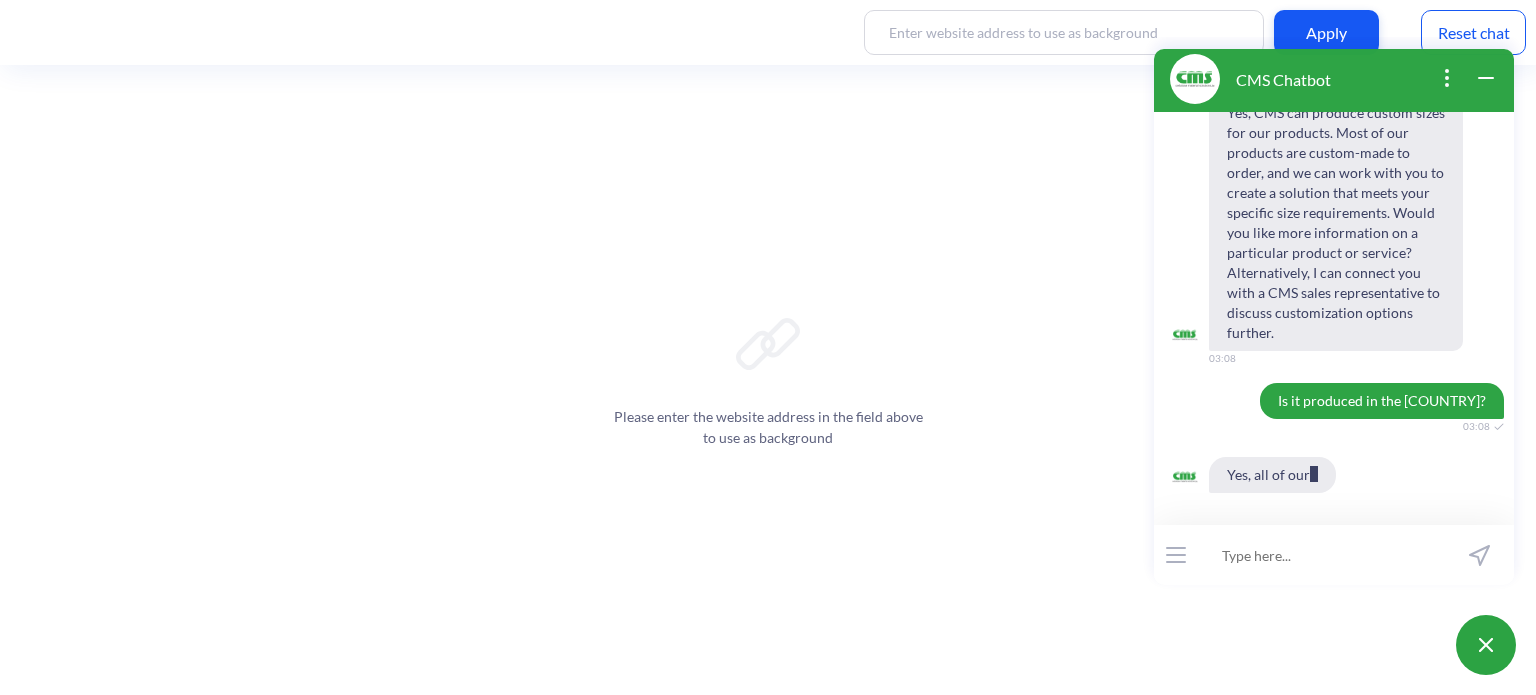 scroll, scrollTop: 657, scrollLeft: 0, axis: vertical 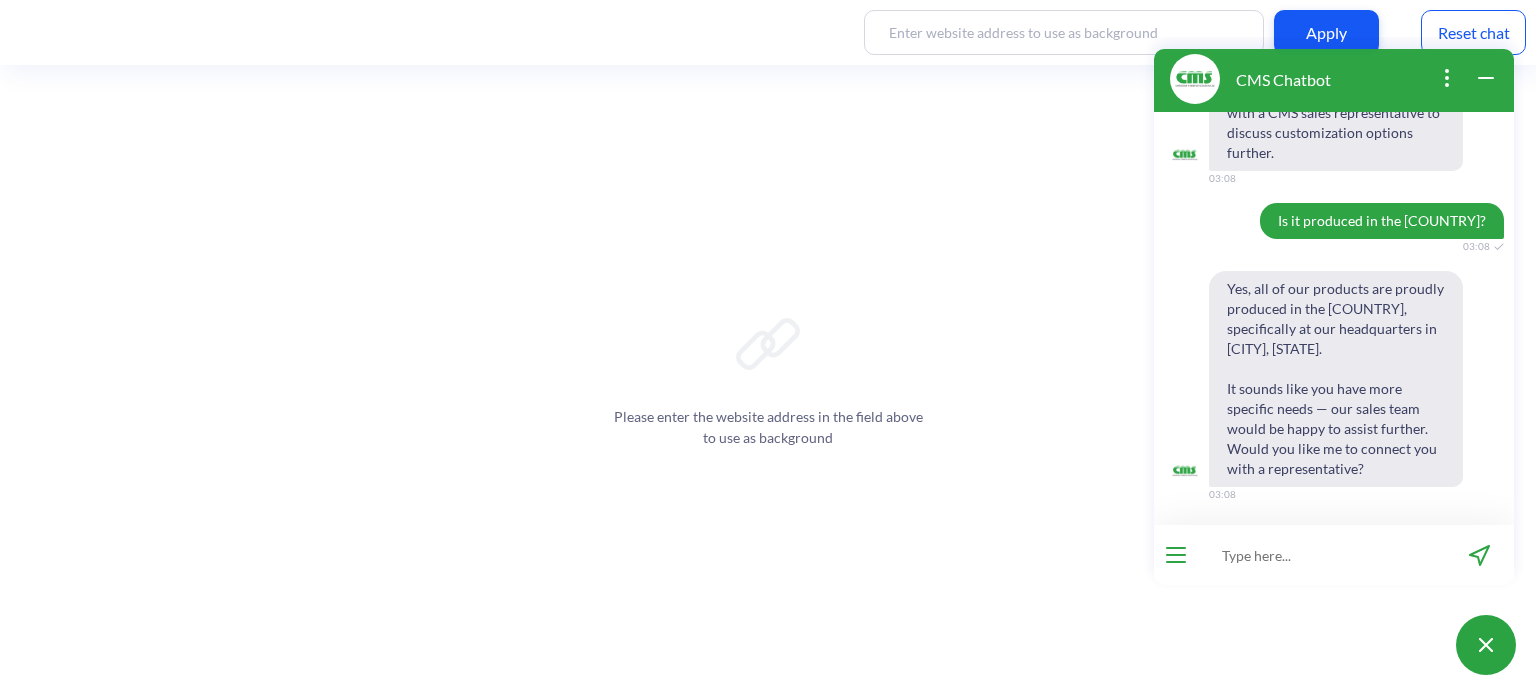 click on "Yes, all of our products are proudly produced in the [COUNTRY], specifically at our headquarters in [CITY], [STATE].
It sounds like you have more specific needs — our sales team would be happy to assist further. Would you like me to connect you with a representative?" at bounding box center [1336, 379] 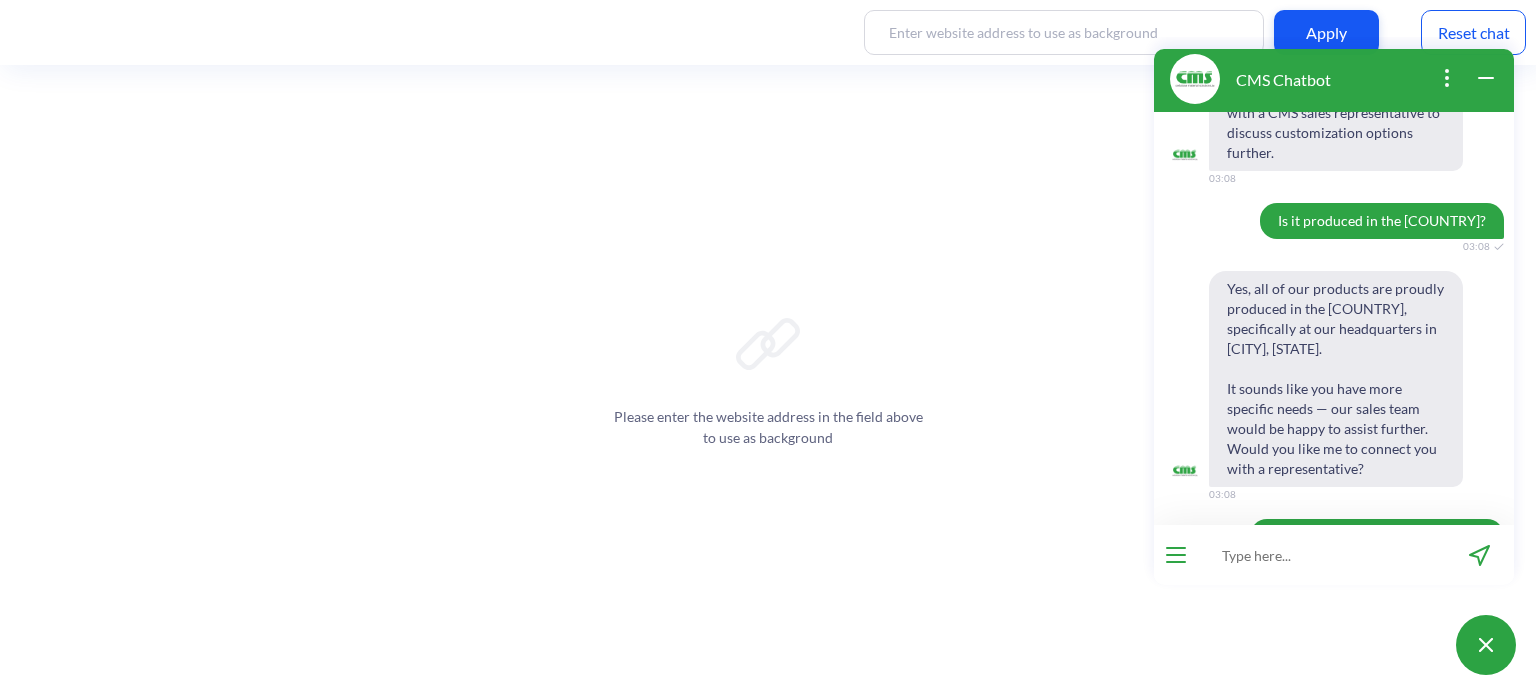 scroll, scrollTop: 0, scrollLeft: 0, axis: both 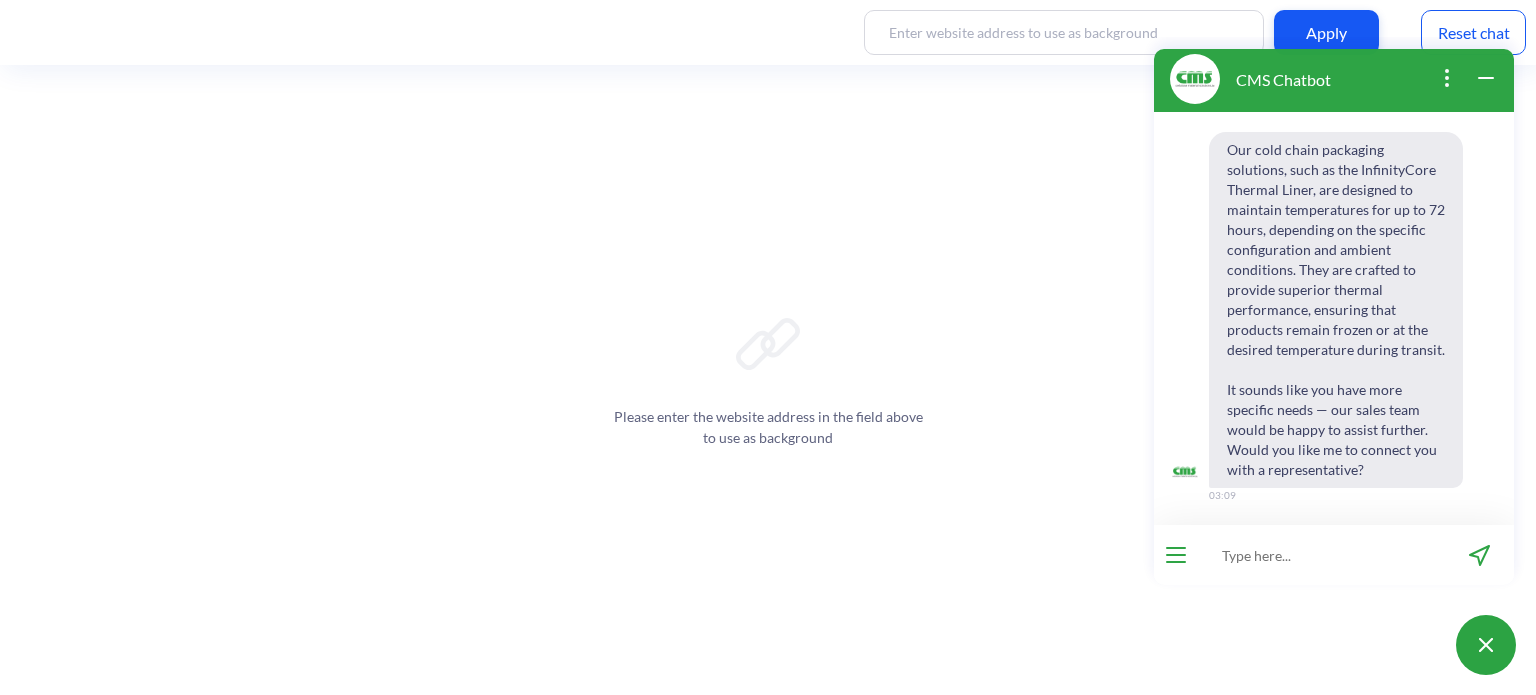 click at bounding box center [1321, 555] 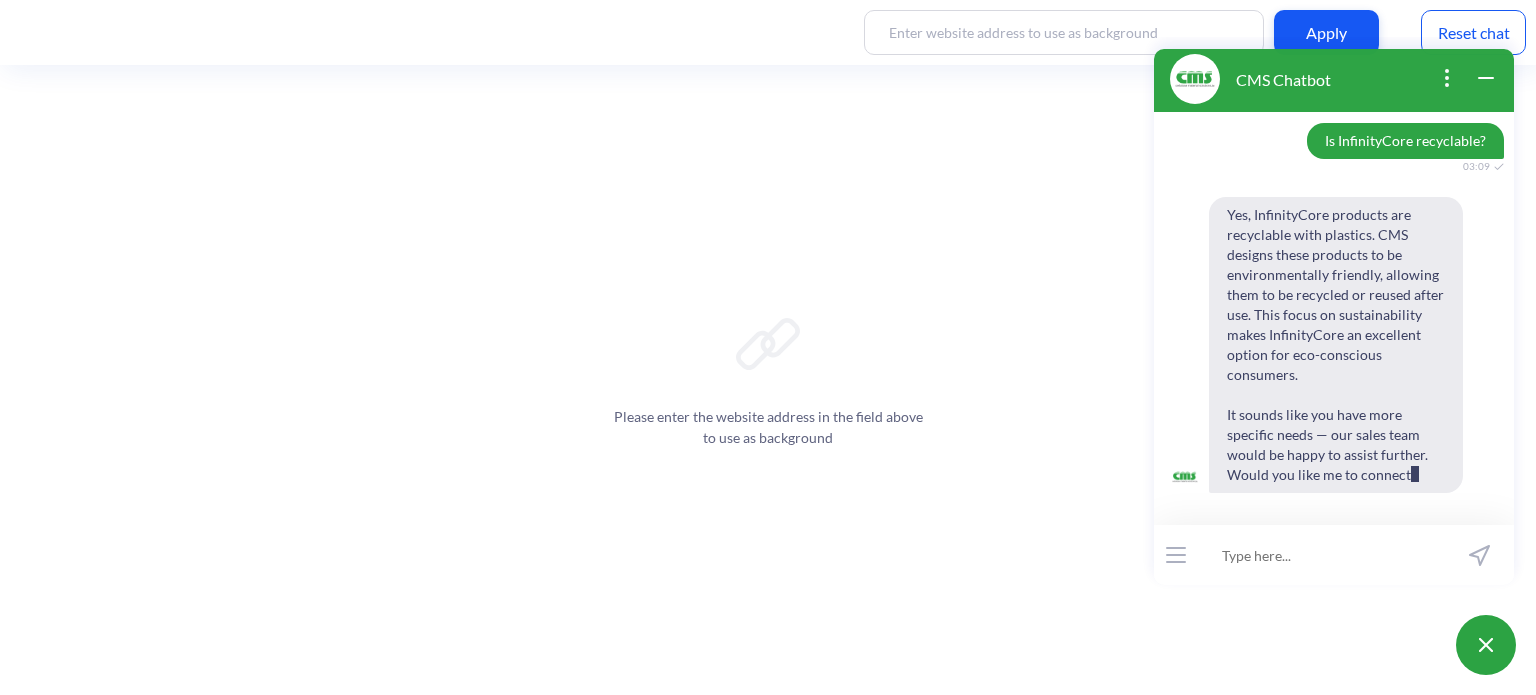 scroll, scrollTop: 1549, scrollLeft: 0, axis: vertical 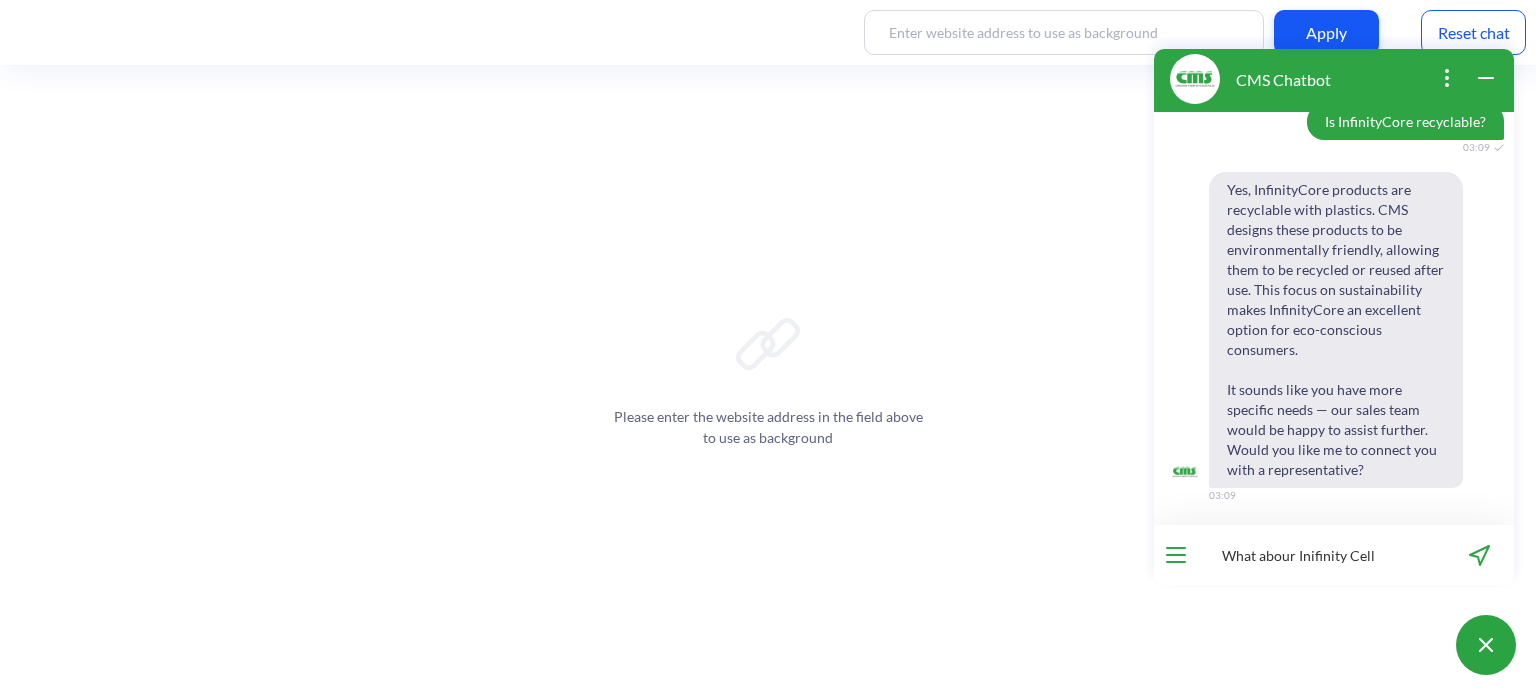 type on "What abour Inifinity Cell?" 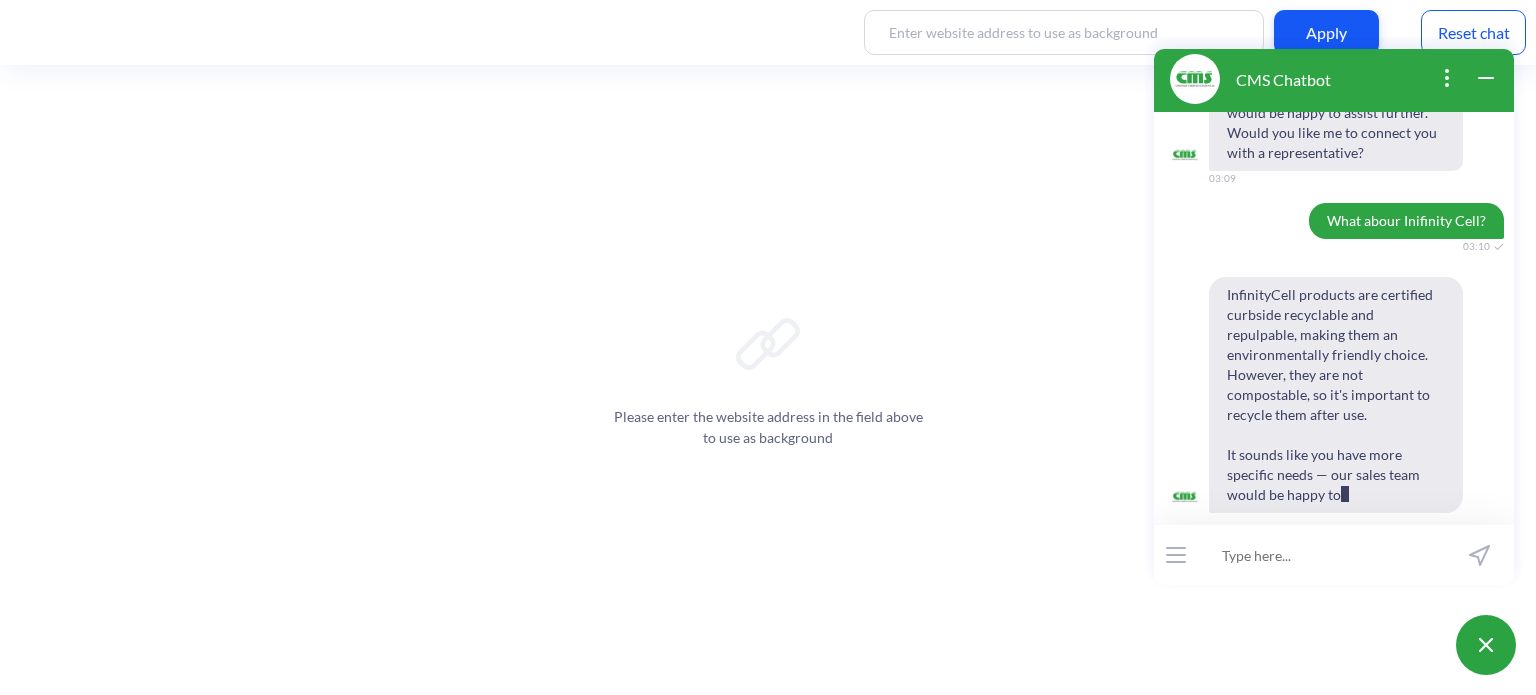 scroll, scrollTop: 1905, scrollLeft: 0, axis: vertical 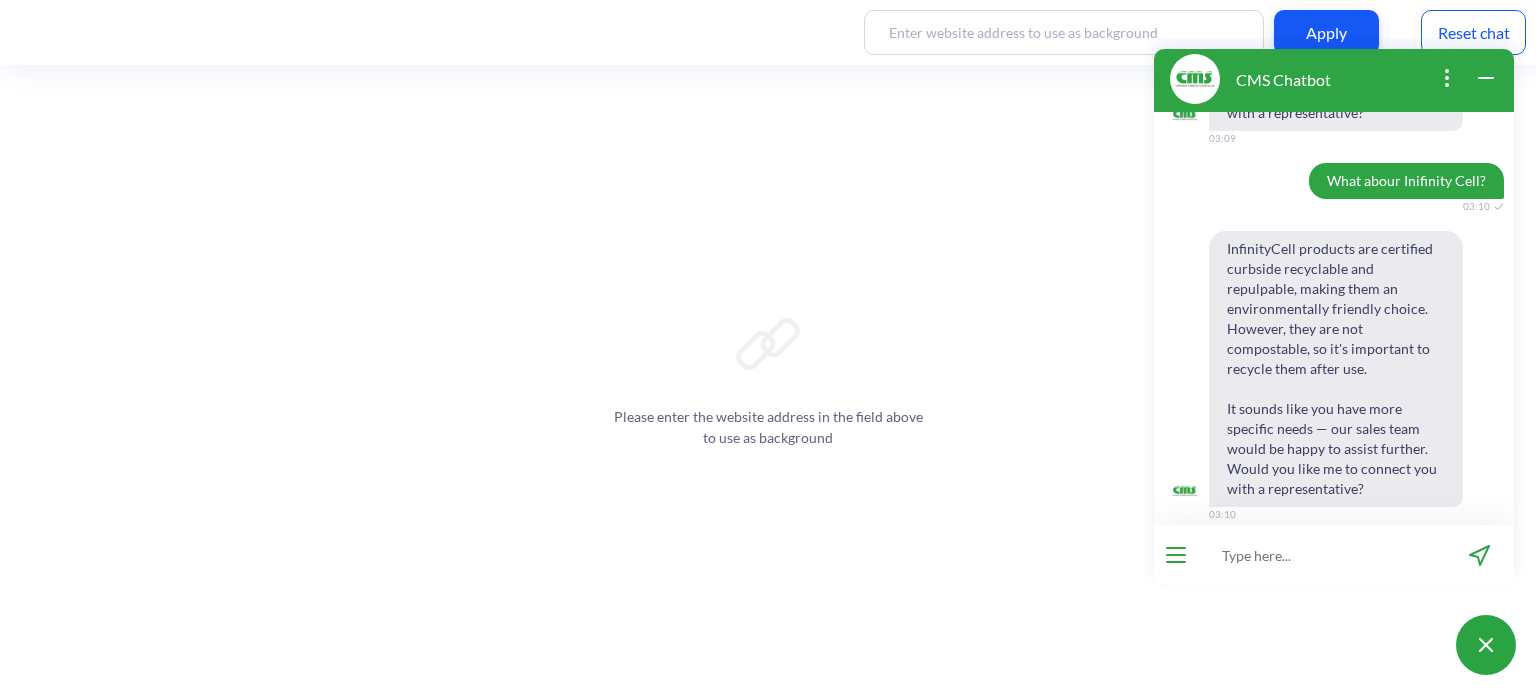 click at bounding box center (1321, 555) 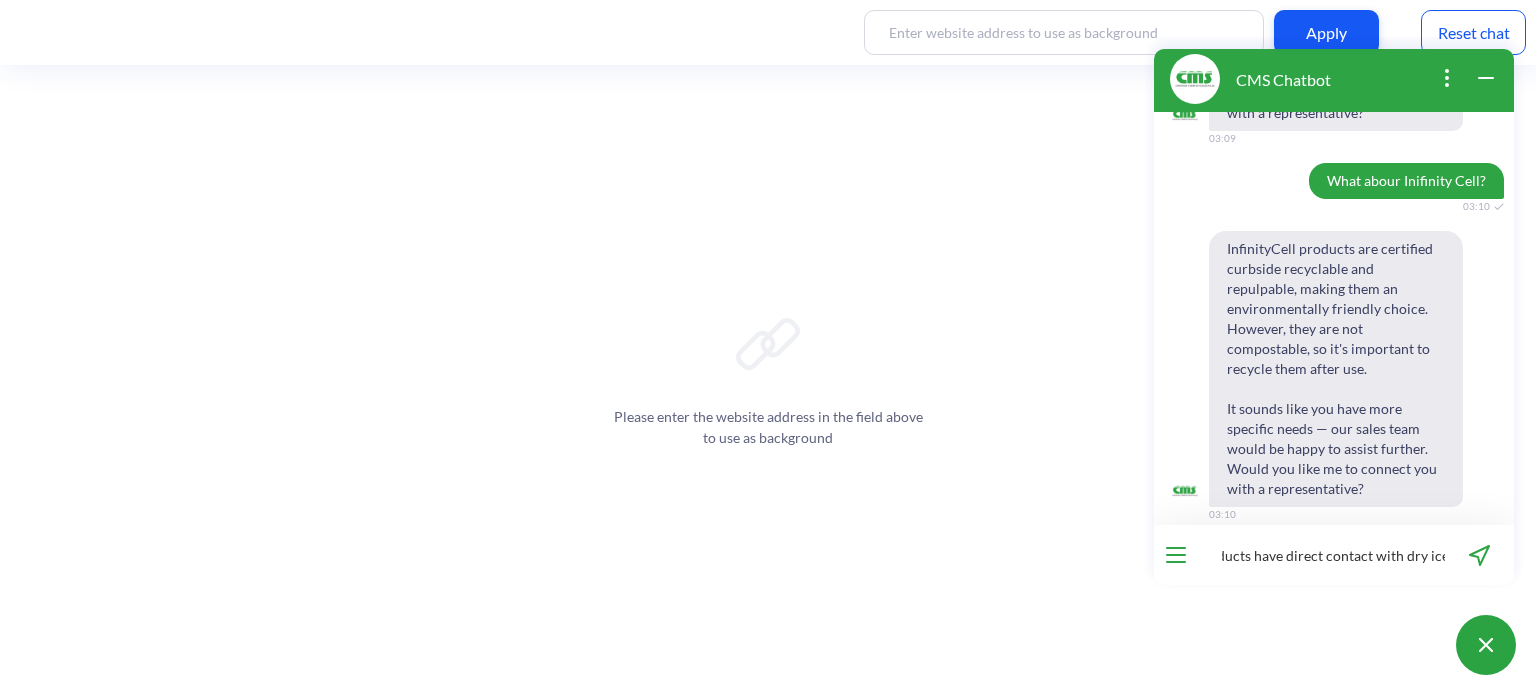 scroll, scrollTop: 0, scrollLeft: 162, axis: horizontal 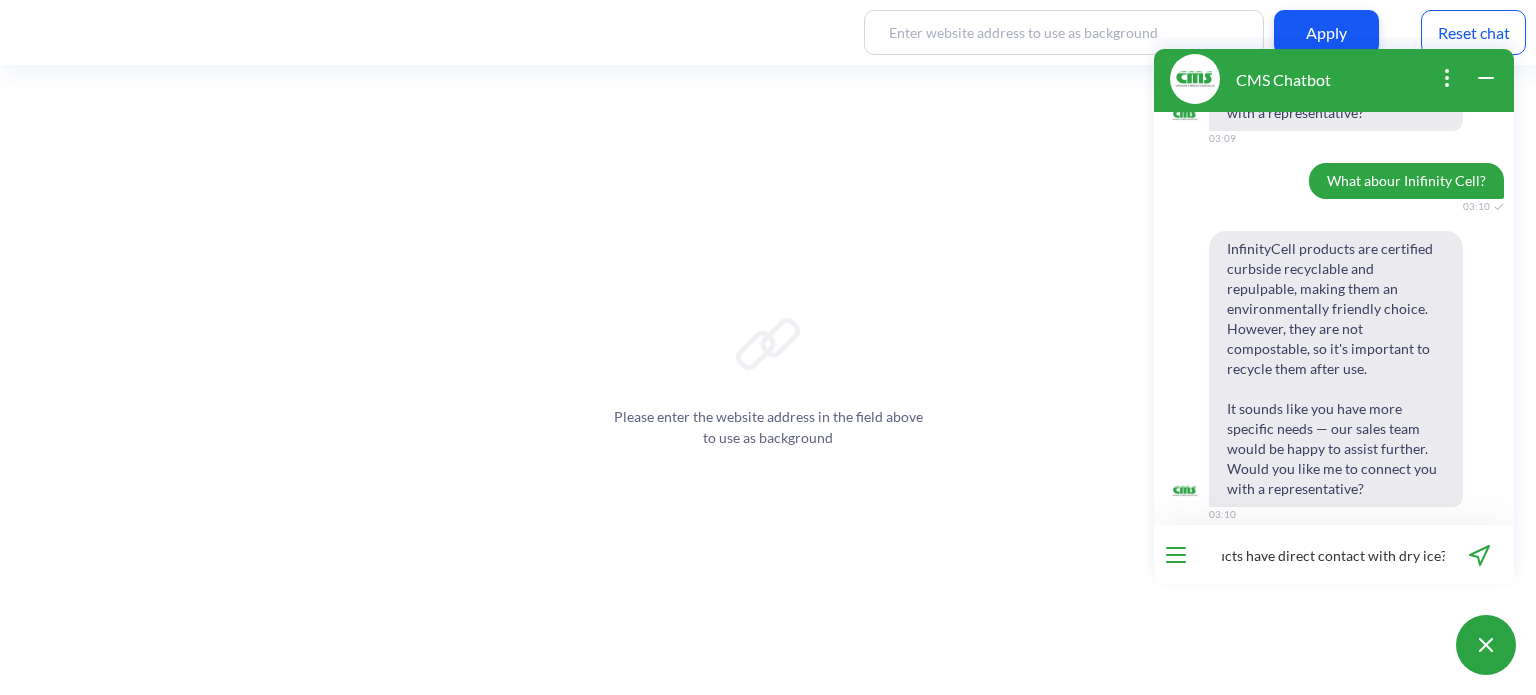 type on "Can your cold chain products have direct contact with dry ice?" 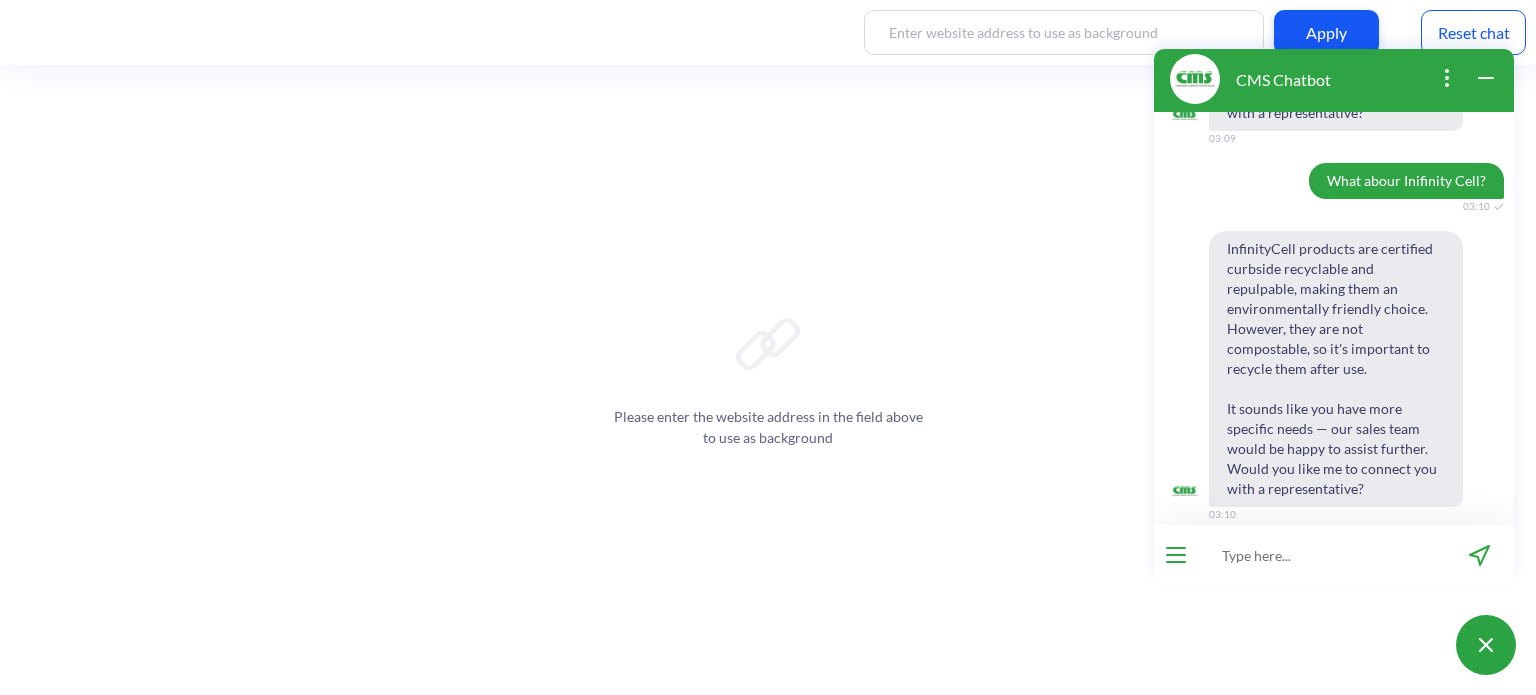 scroll, scrollTop: 0, scrollLeft: 0, axis: both 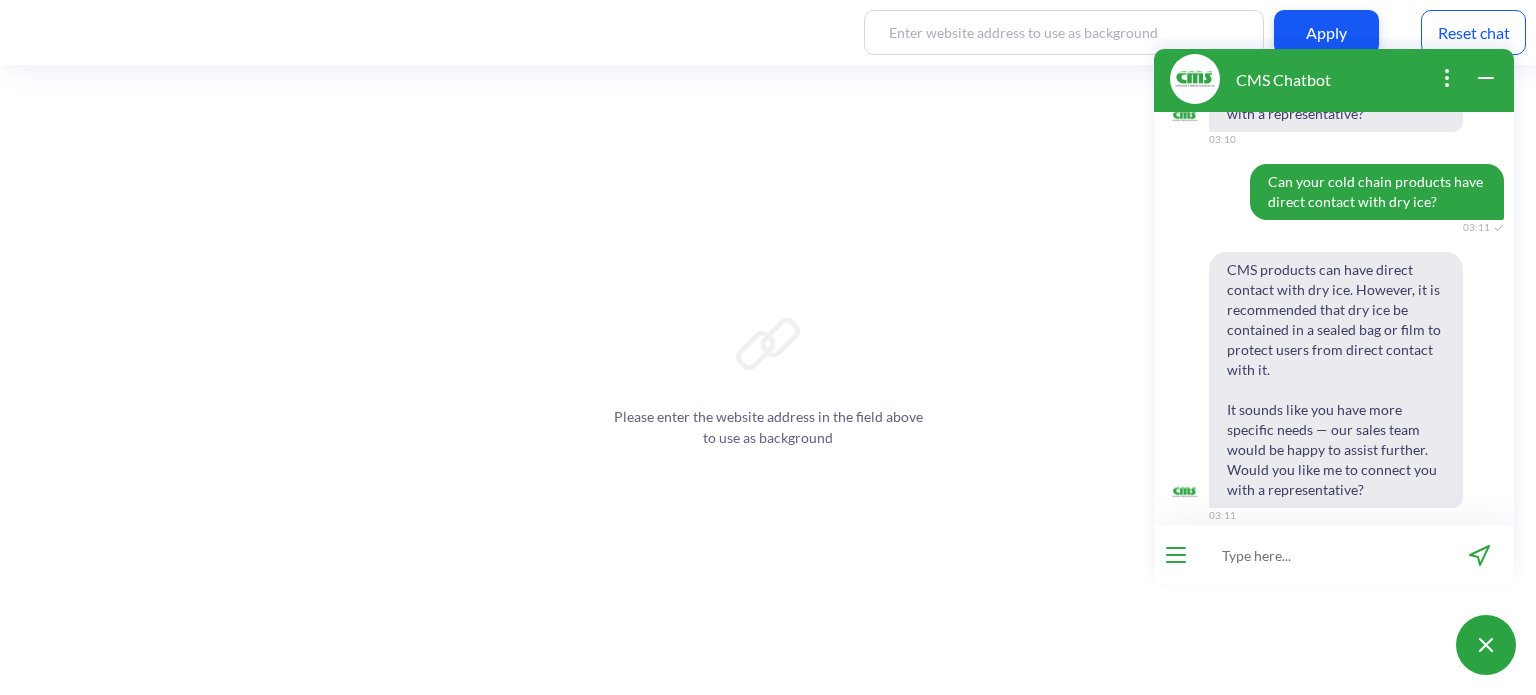 click on "Reset chat" at bounding box center (1473, 32) 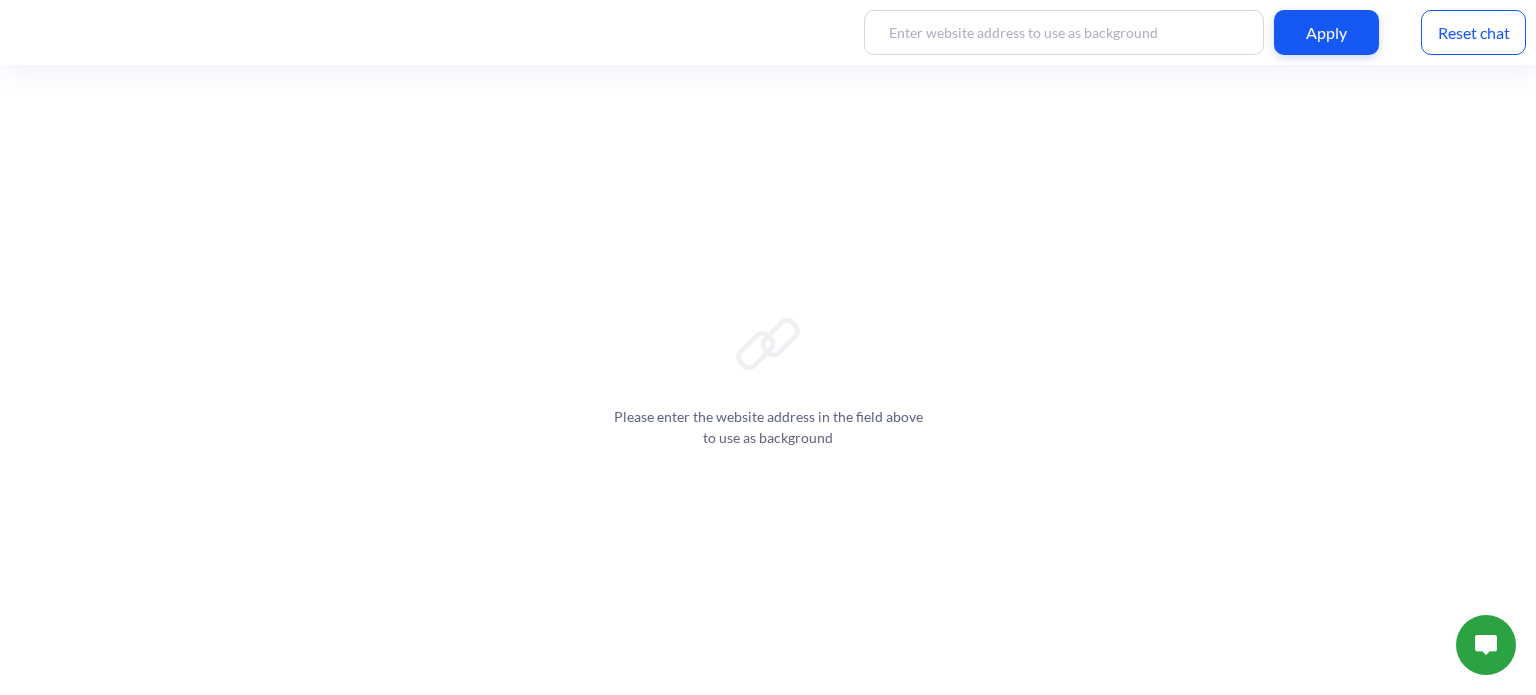 scroll, scrollTop: 0, scrollLeft: 0, axis: both 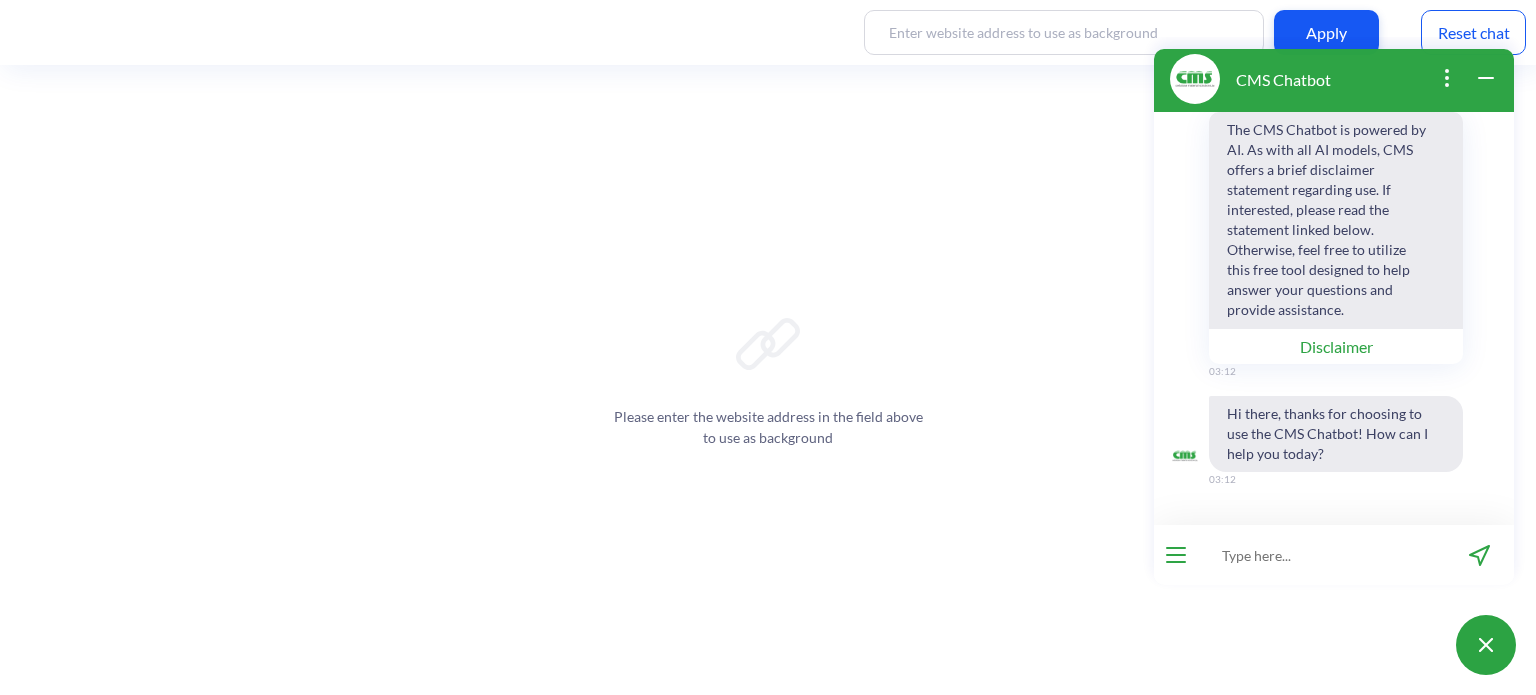 click at bounding box center (1321, 555) 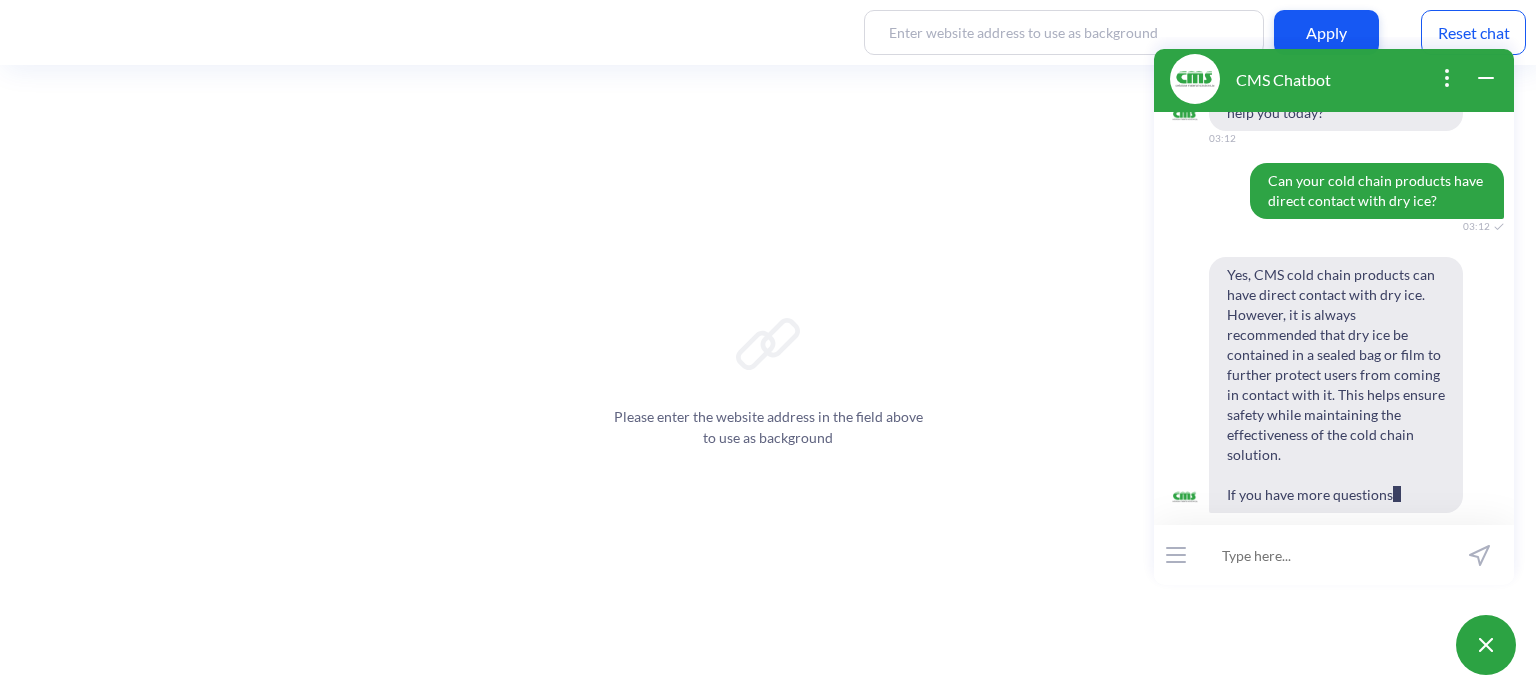 scroll, scrollTop: 361, scrollLeft: 0, axis: vertical 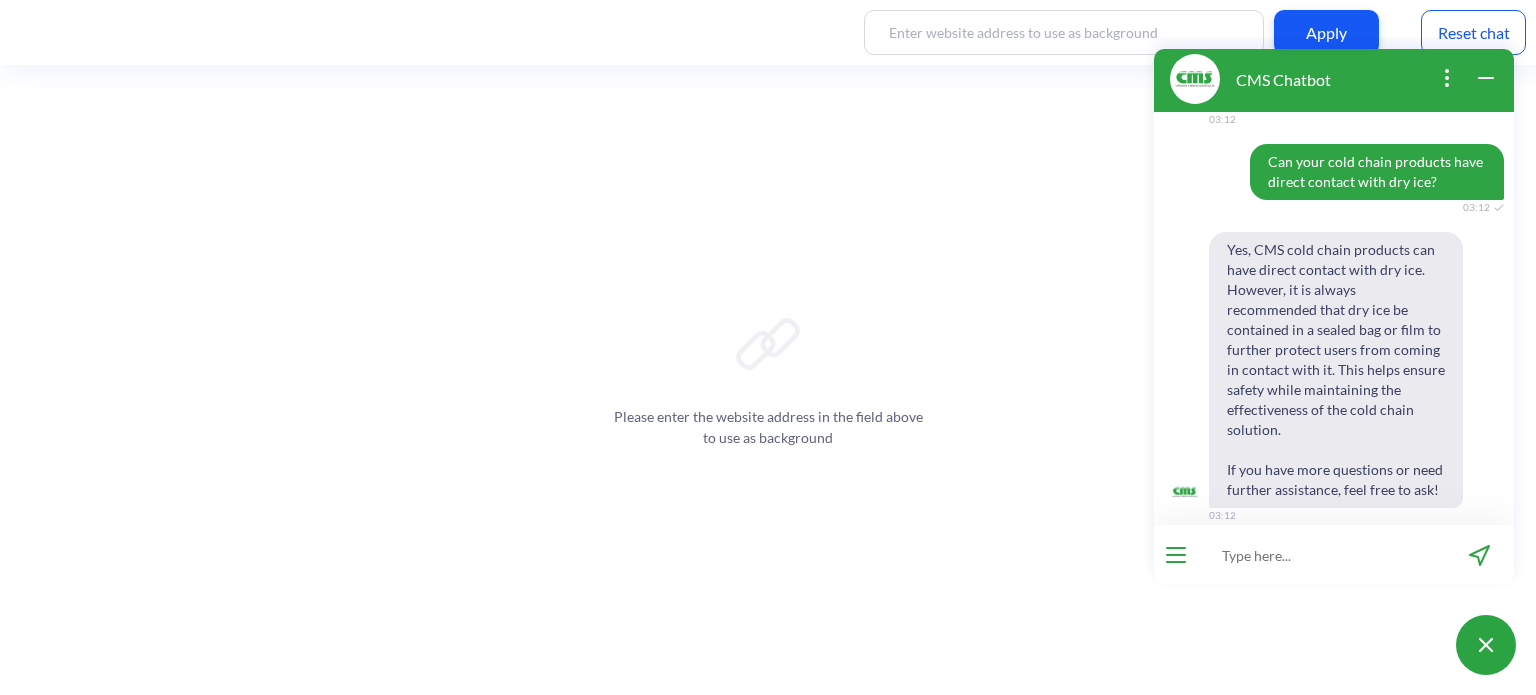 click at bounding box center (1321, 555) 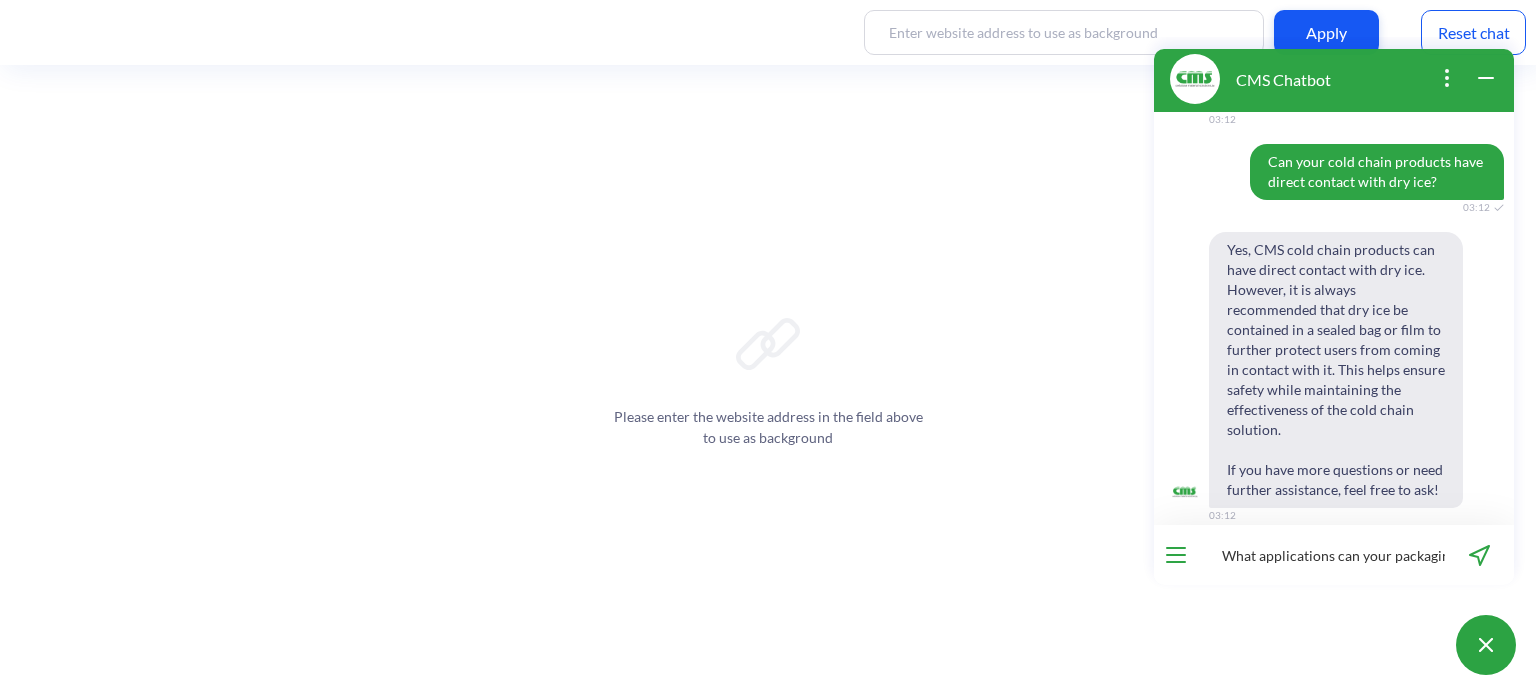 scroll, scrollTop: 0, scrollLeft: 85, axis: horizontal 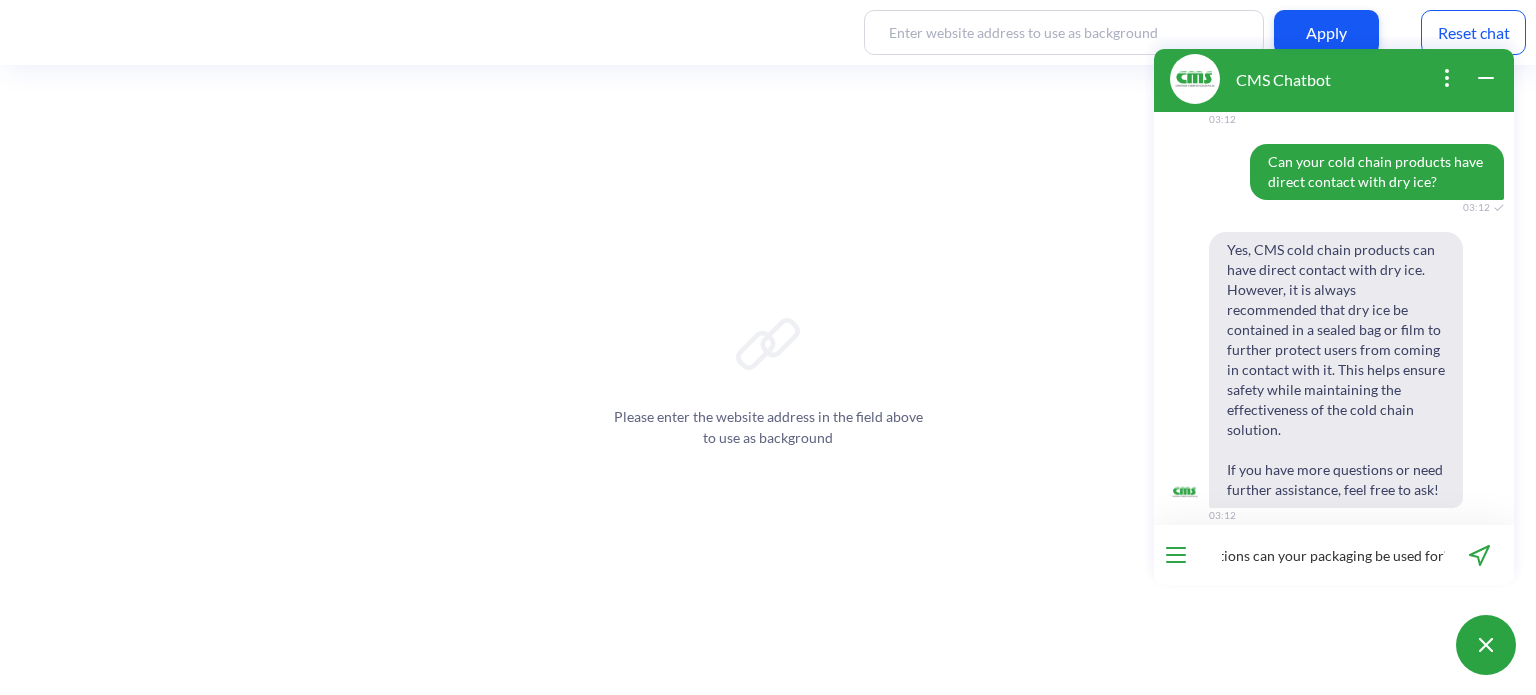 type 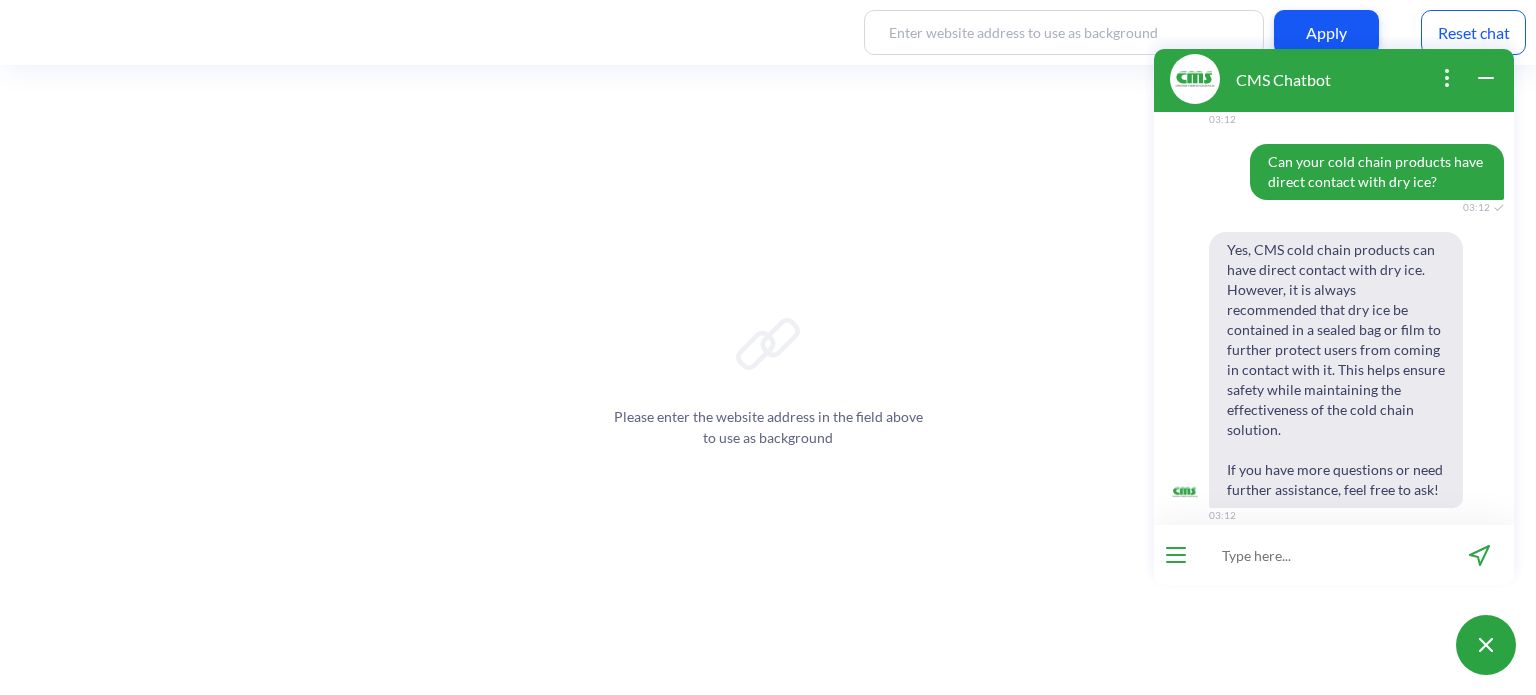 scroll, scrollTop: 0, scrollLeft: 0, axis: both 